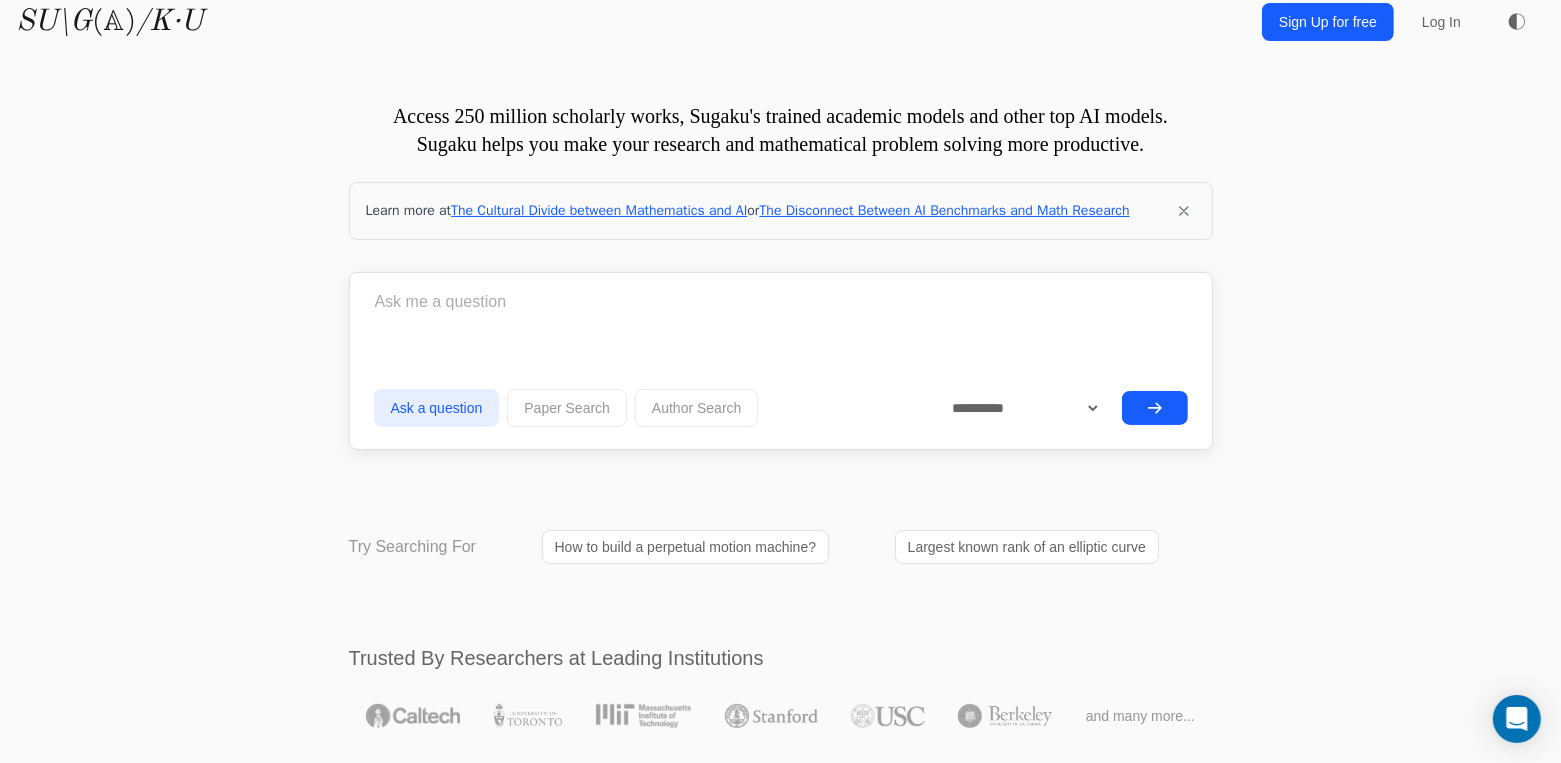 scroll, scrollTop: 0, scrollLeft: 0, axis: both 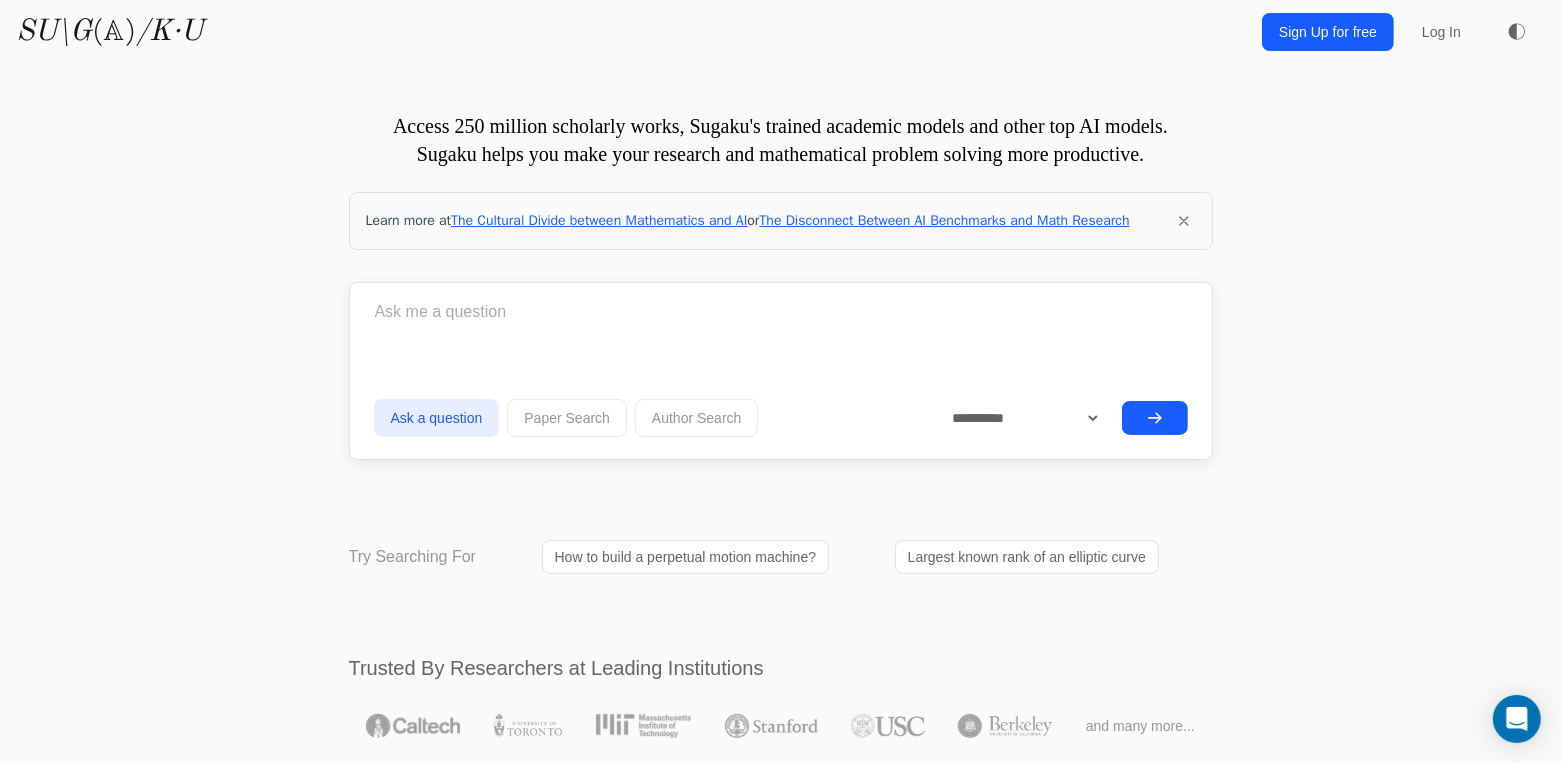 click on "/K·U" at bounding box center (169, 32) 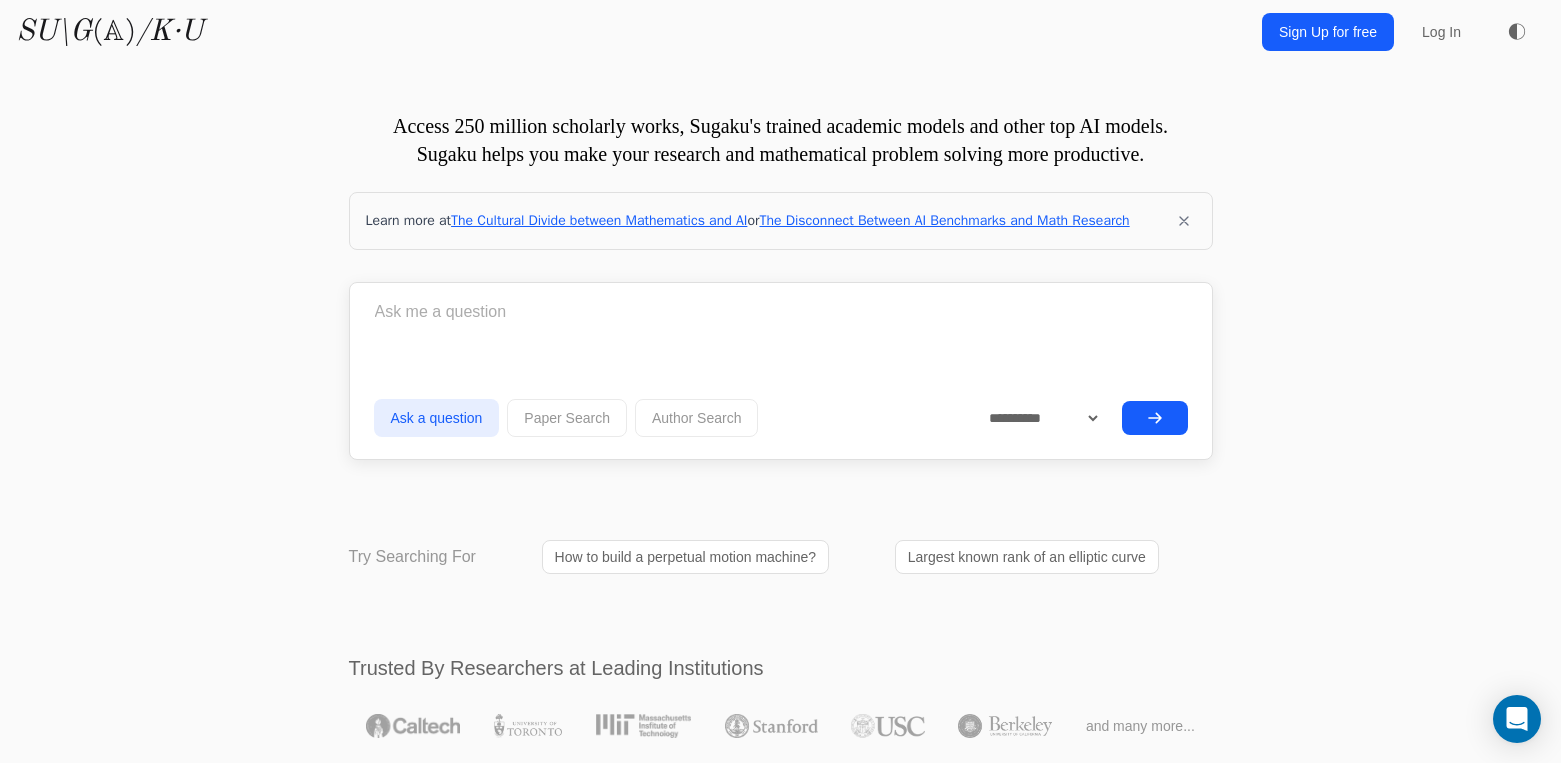 scroll, scrollTop: 0, scrollLeft: 0, axis: both 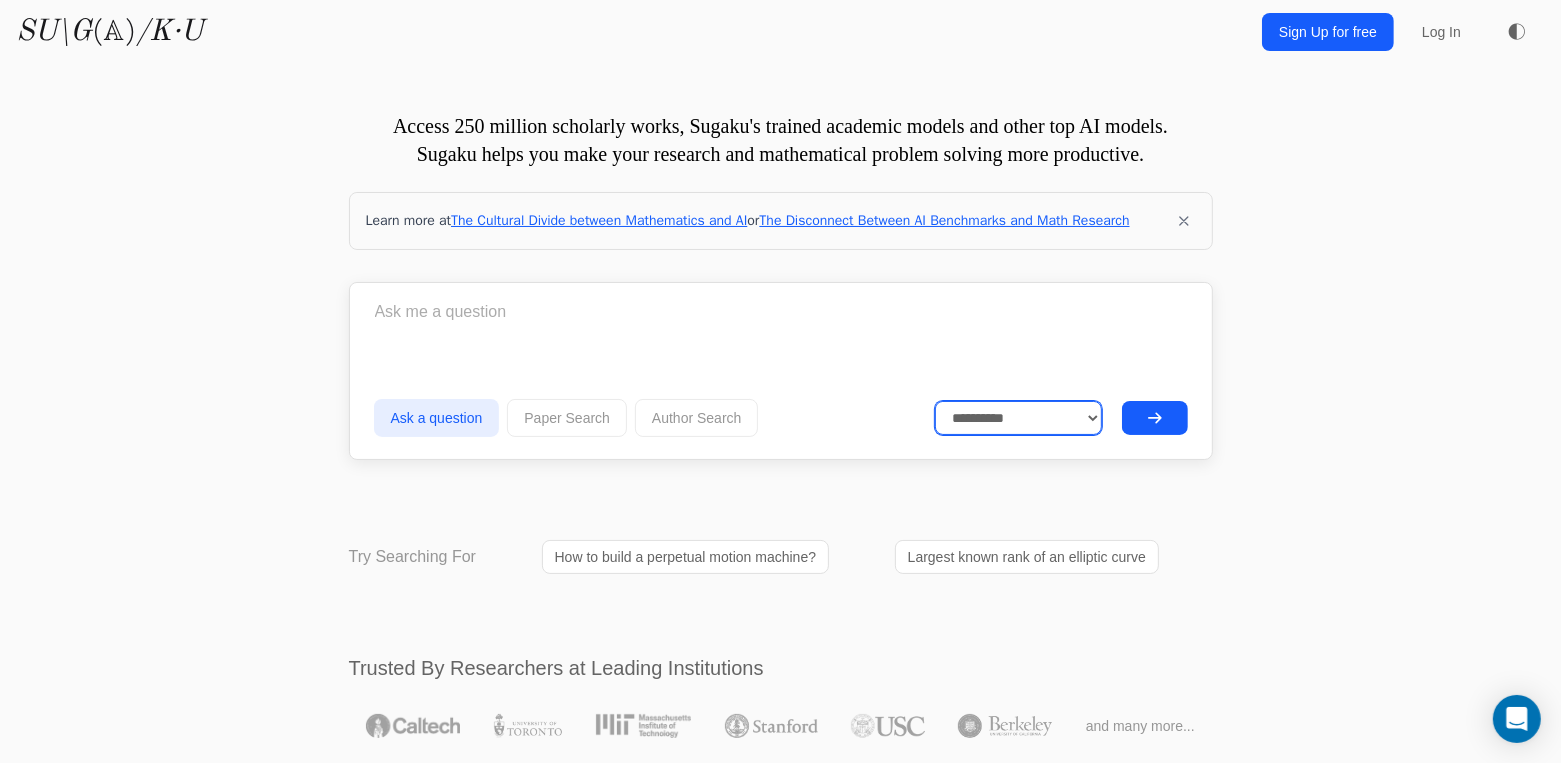 click on "**********" at bounding box center (1018, 418) 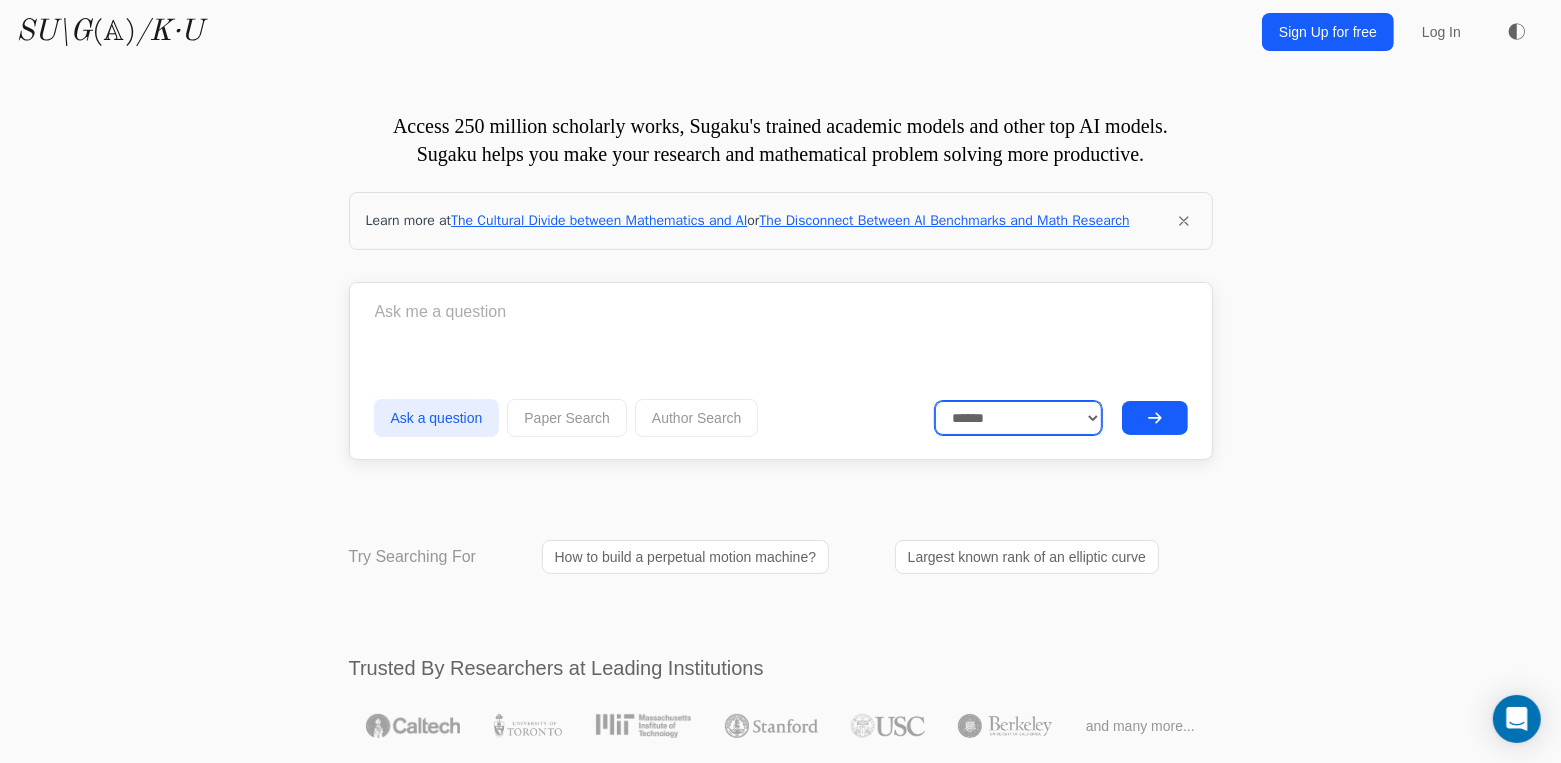 click on "**********" at bounding box center [1018, 418] 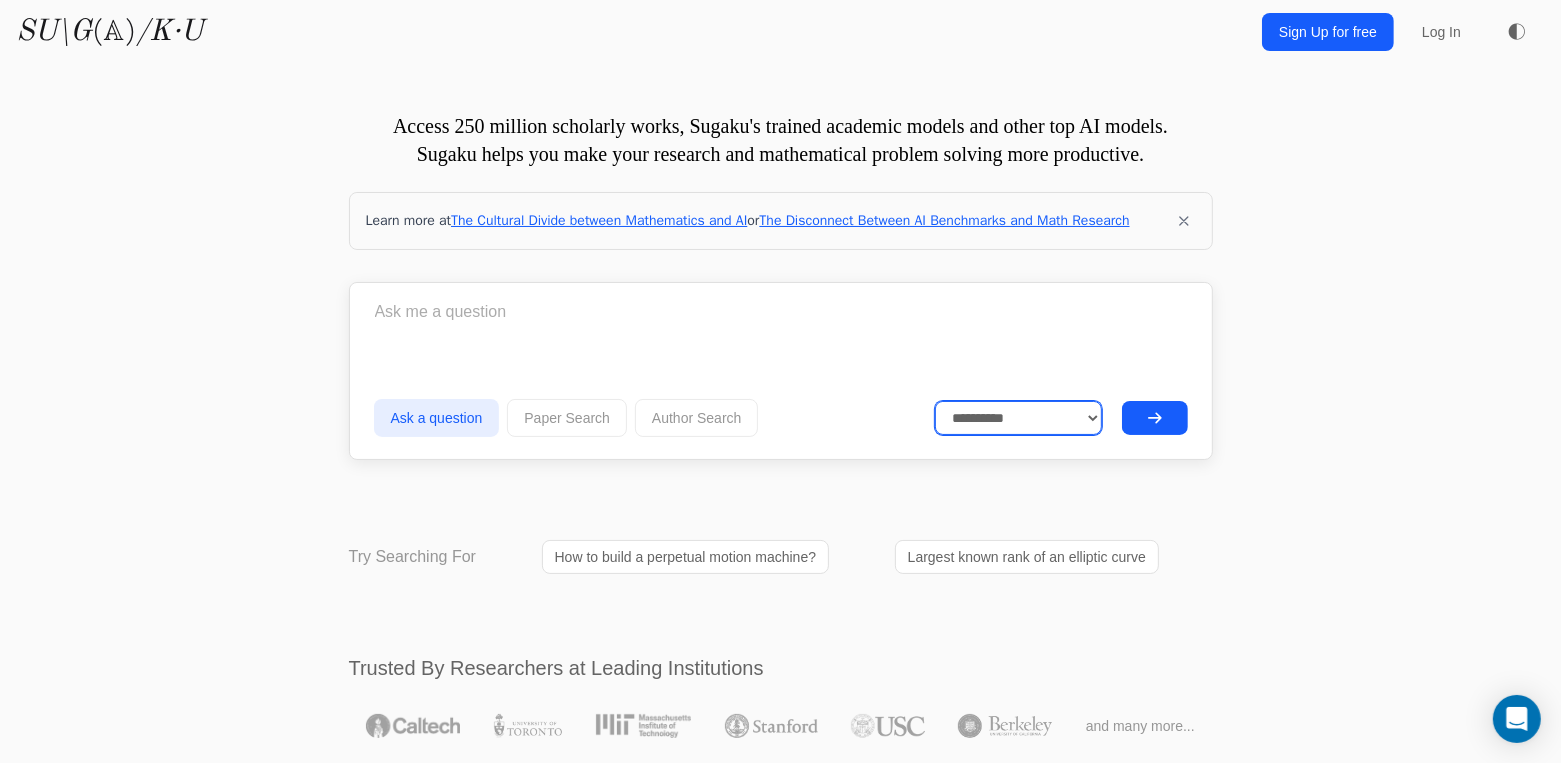 click on "**********" at bounding box center (1018, 418) 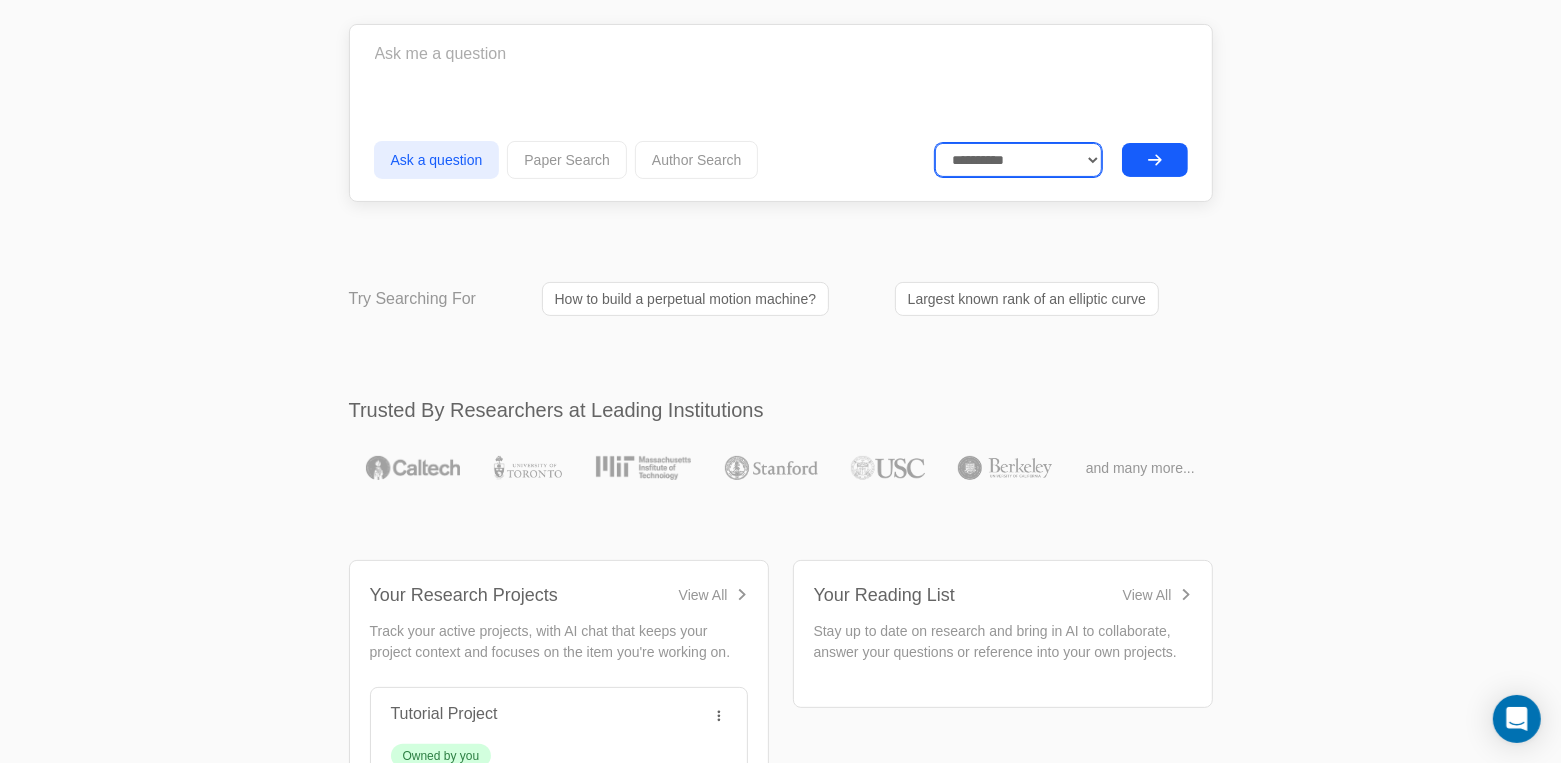 scroll, scrollTop: 0, scrollLeft: 0, axis: both 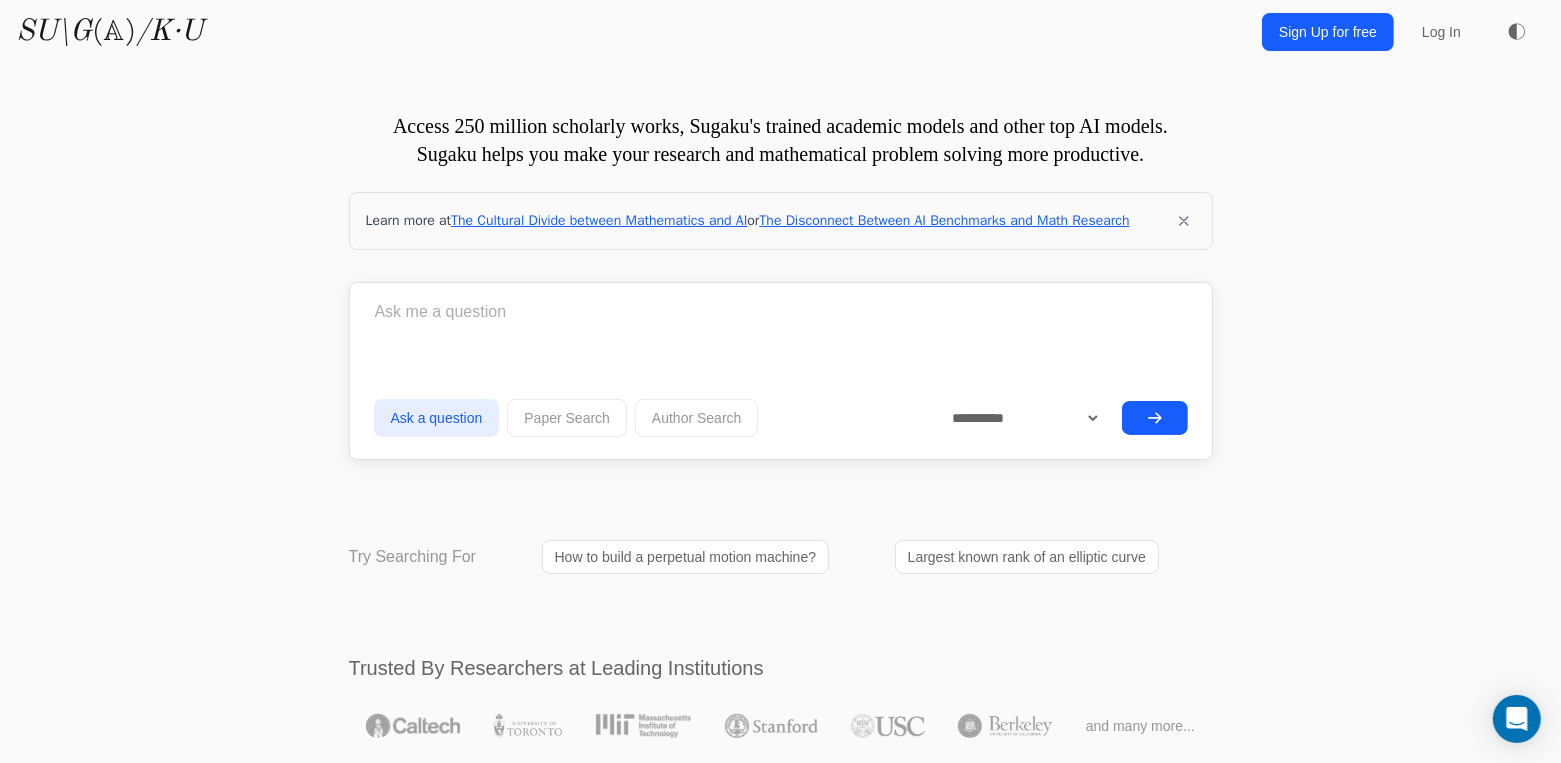 click 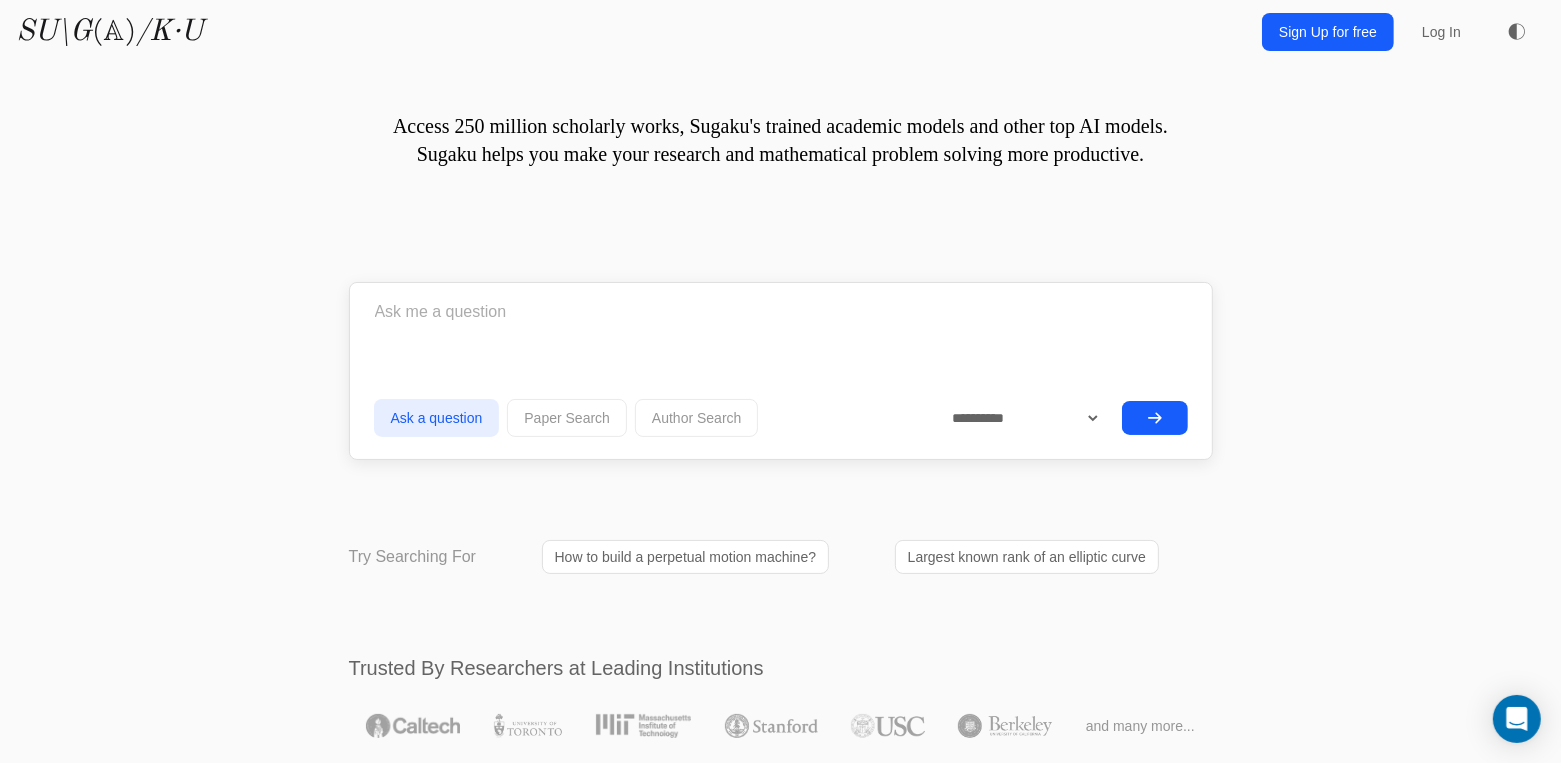 click at bounding box center [781, 316] 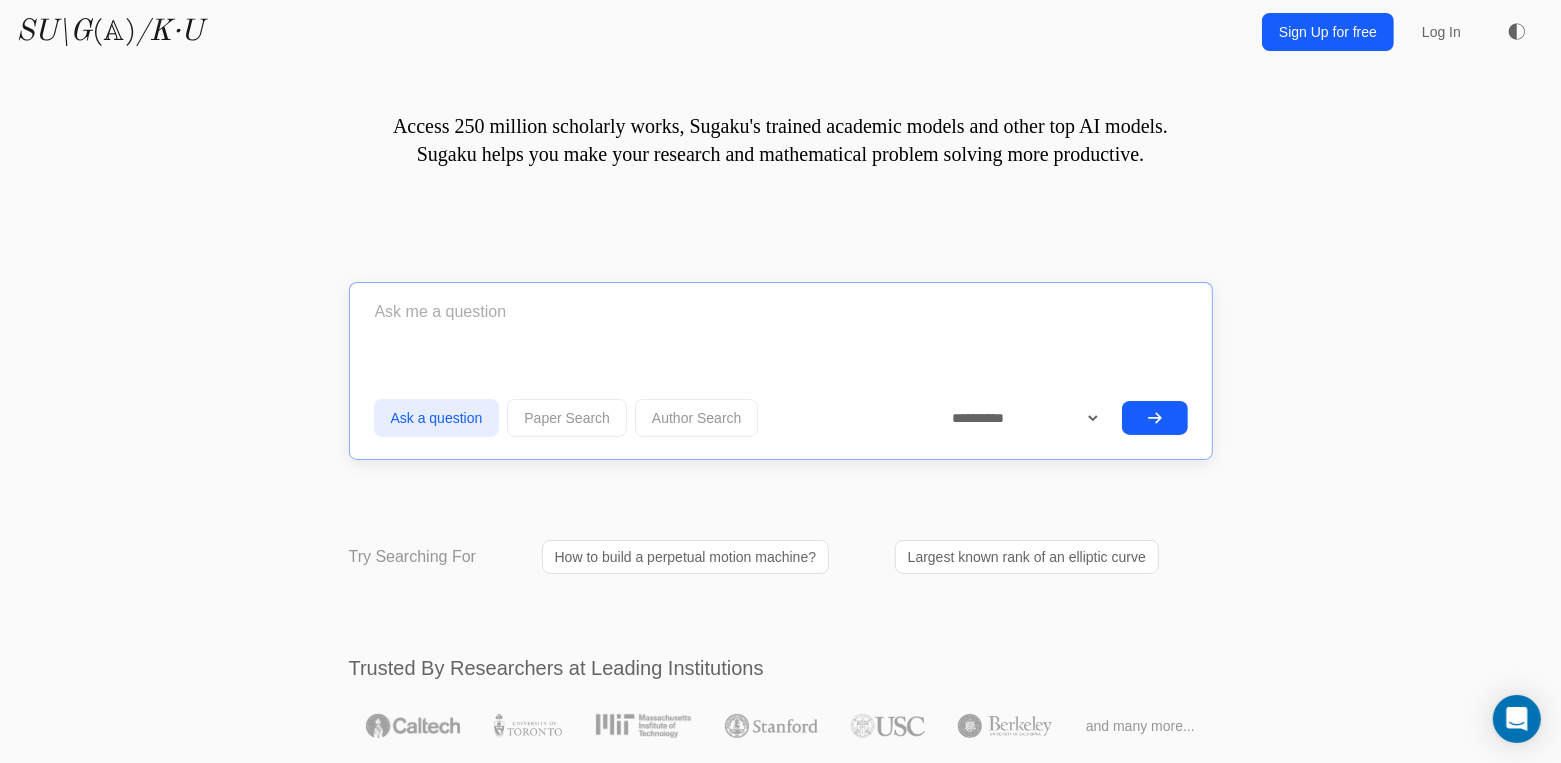 click at bounding box center [781, 312] 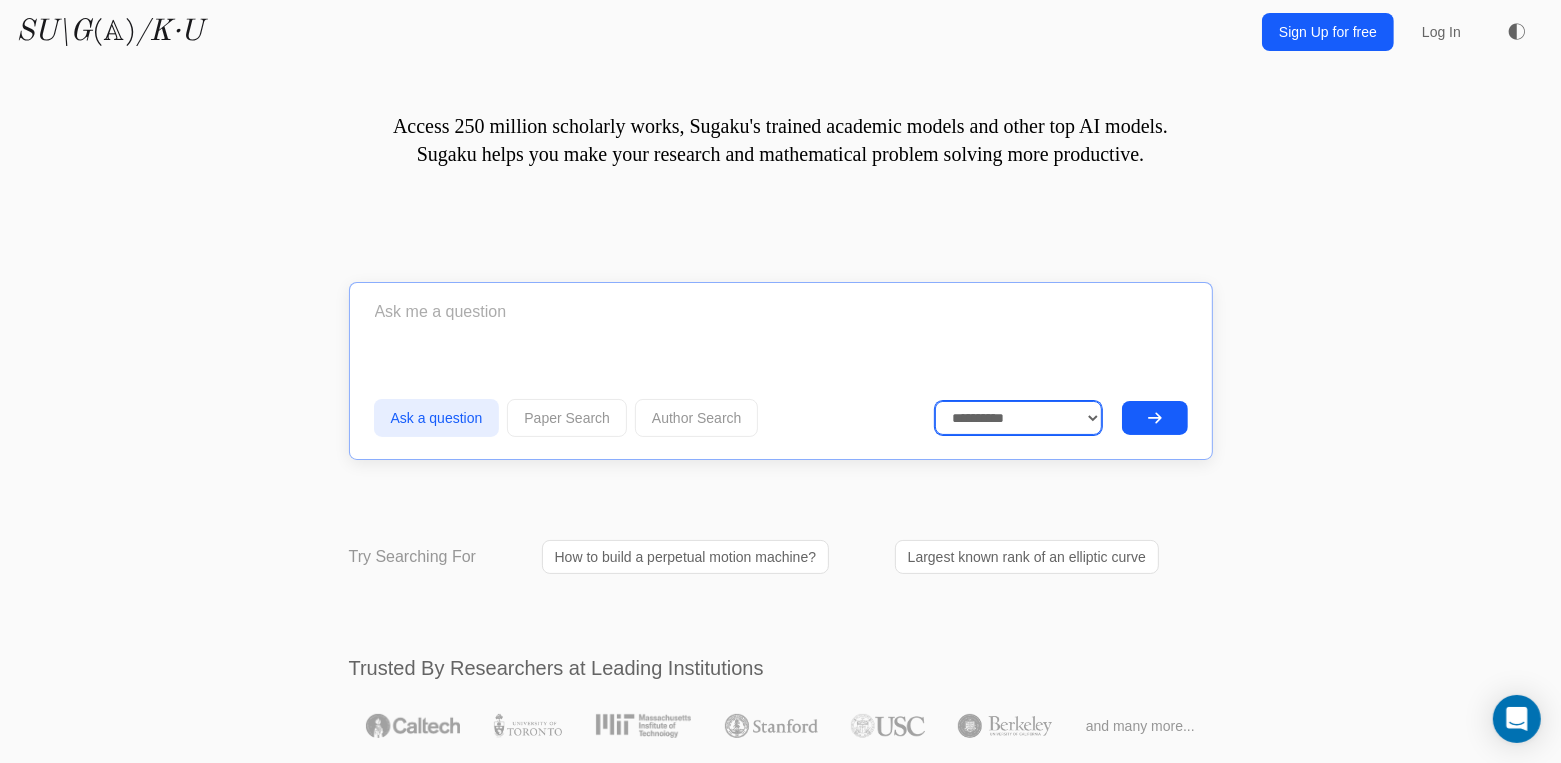 click on "**********" at bounding box center (1018, 418) 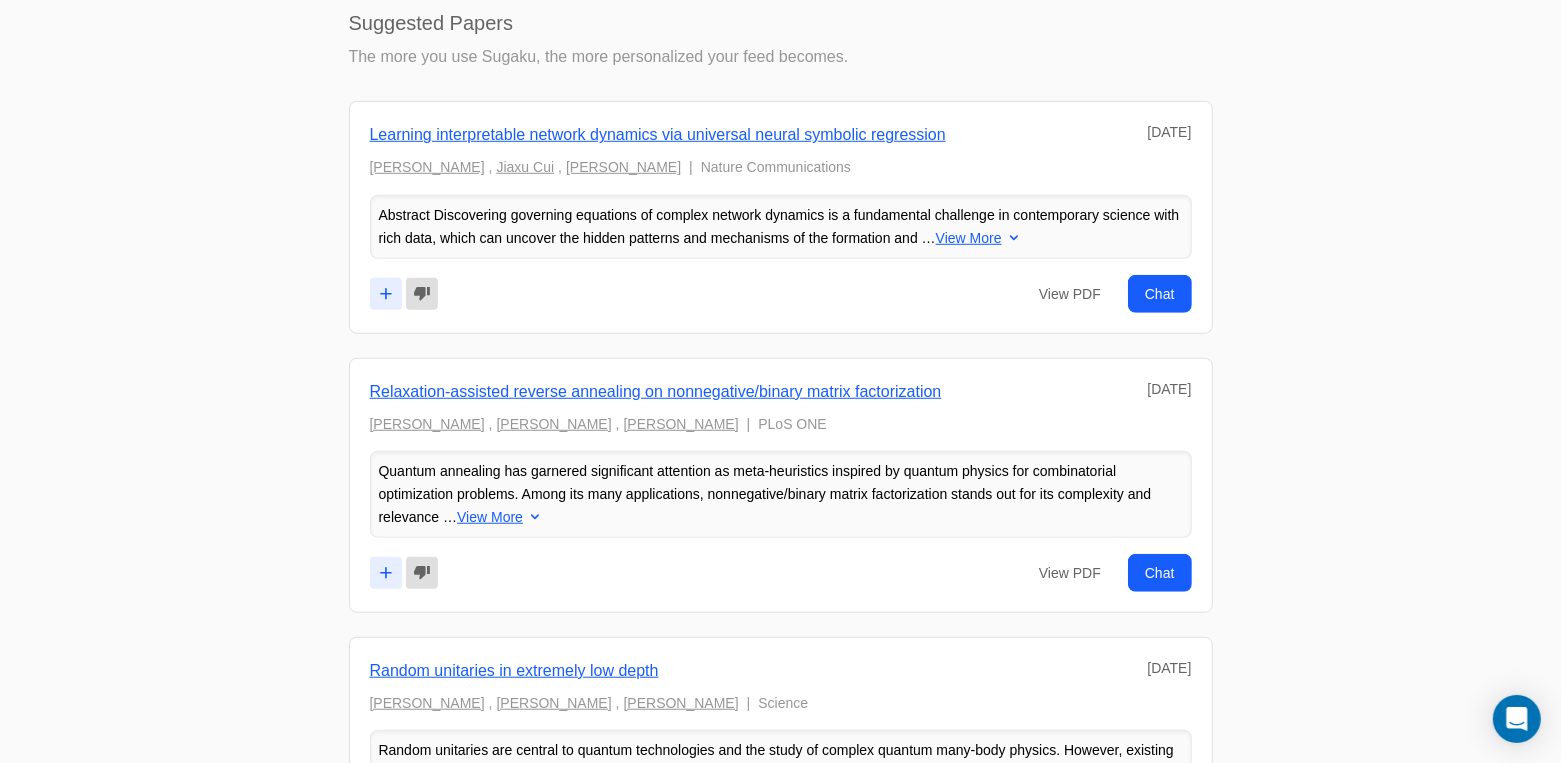 scroll, scrollTop: 166, scrollLeft: 0, axis: vertical 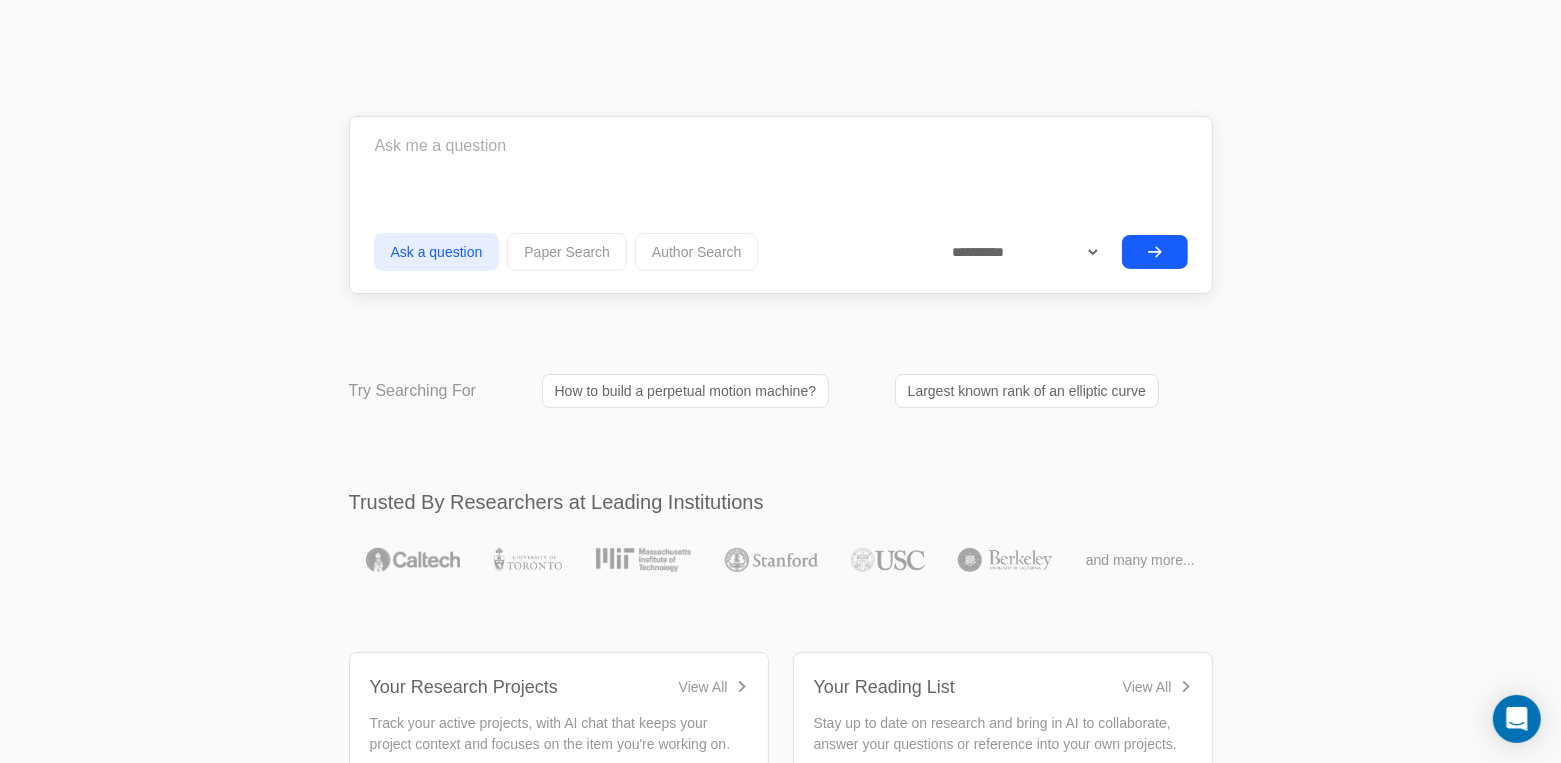 click at bounding box center (781, 150) 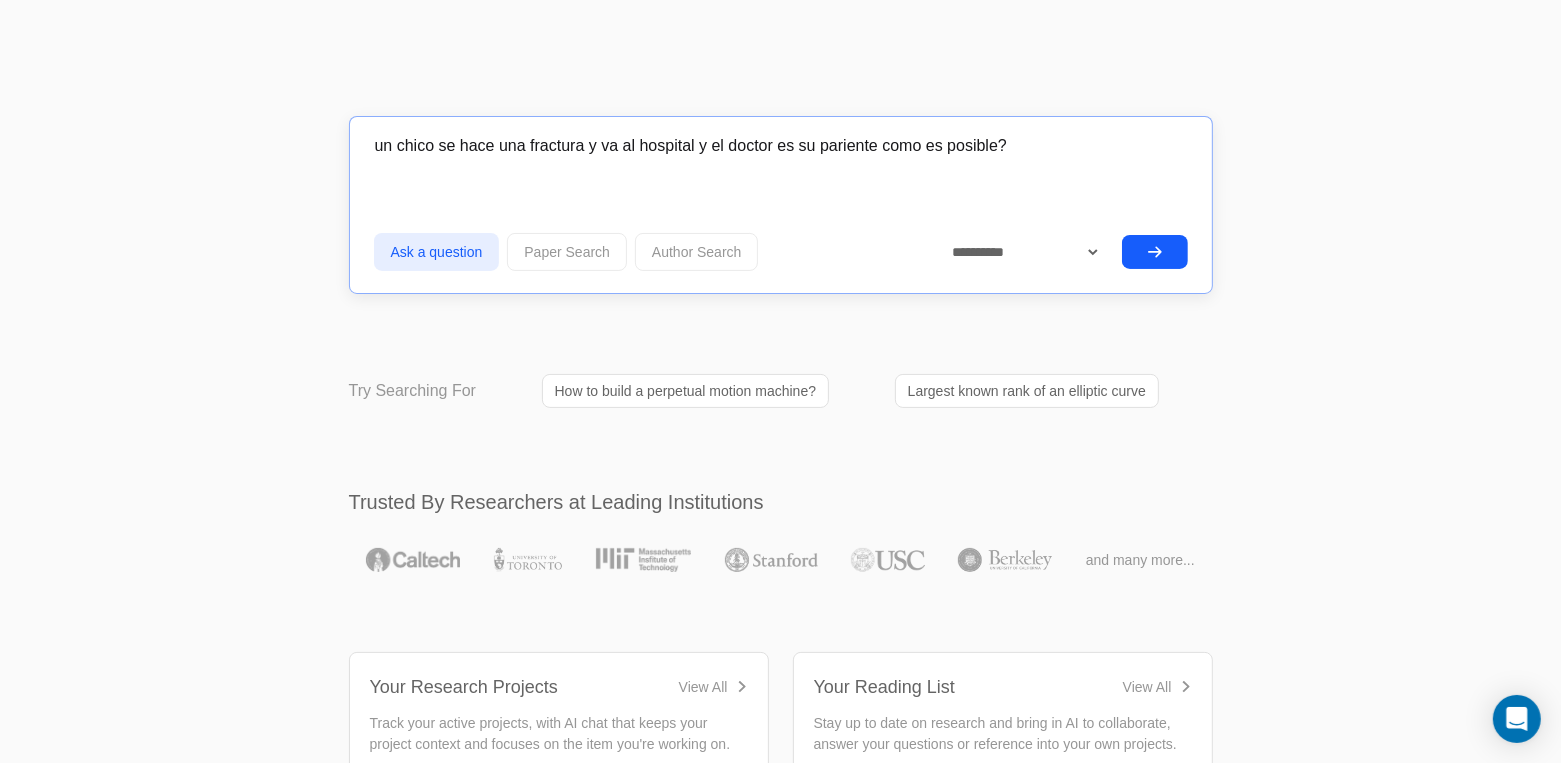 type on "un chico se hace una fractura y va al hospital y el doctor es su pariente como es posible?" 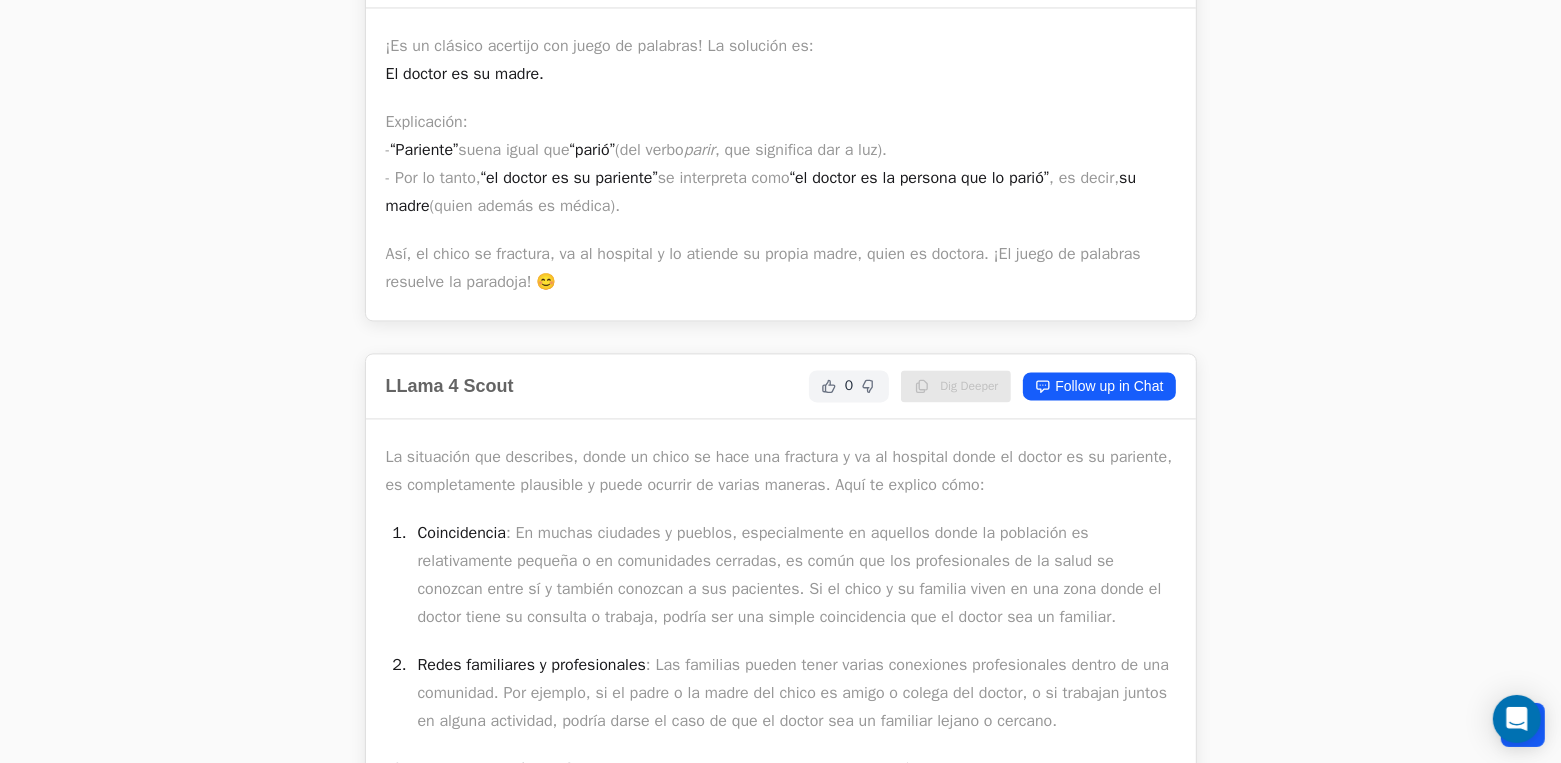 scroll, scrollTop: 3500, scrollLeft: 0, axis: vertical 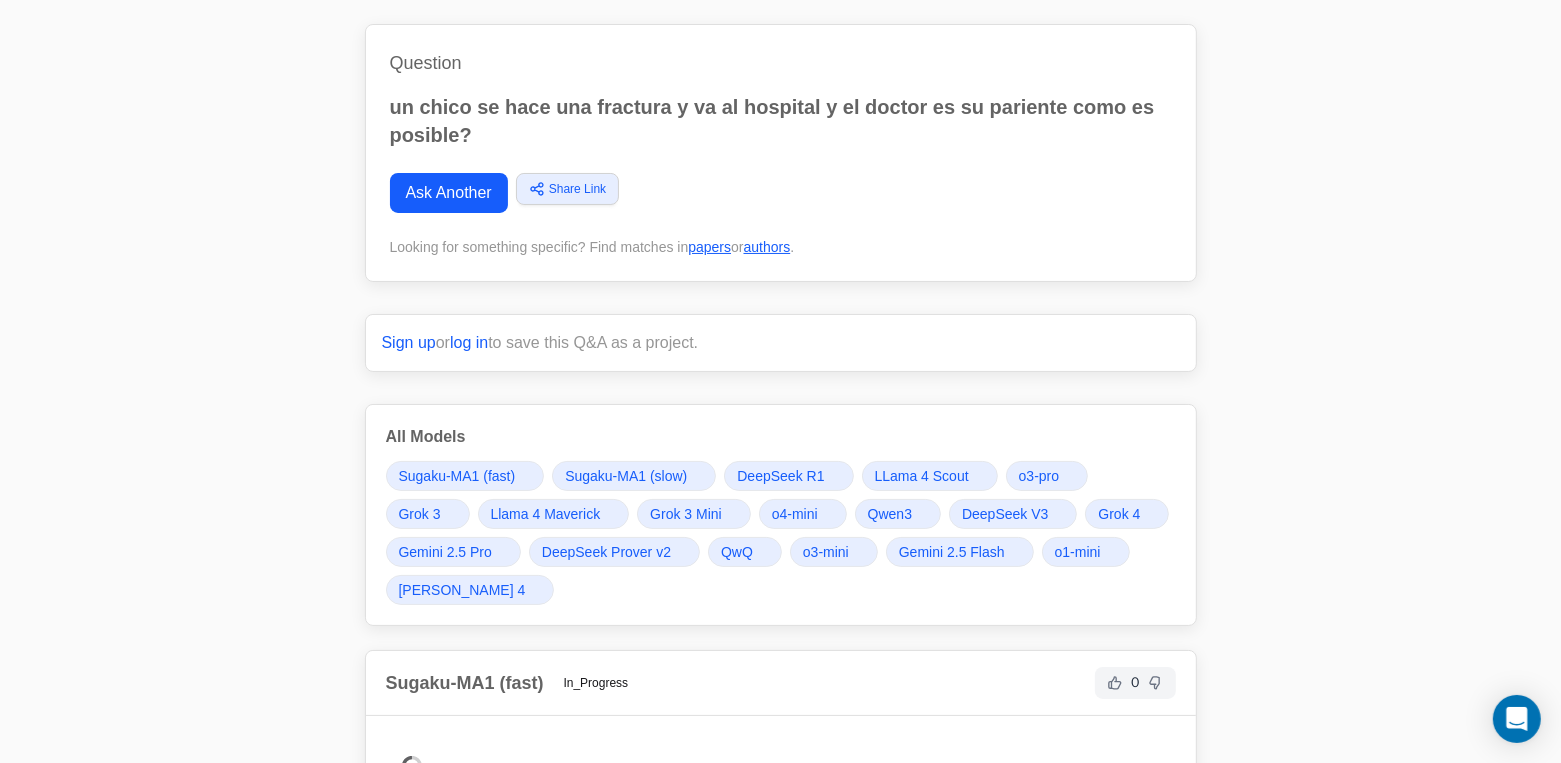 click on "Grok 4" at bounding box center (1119, 514) 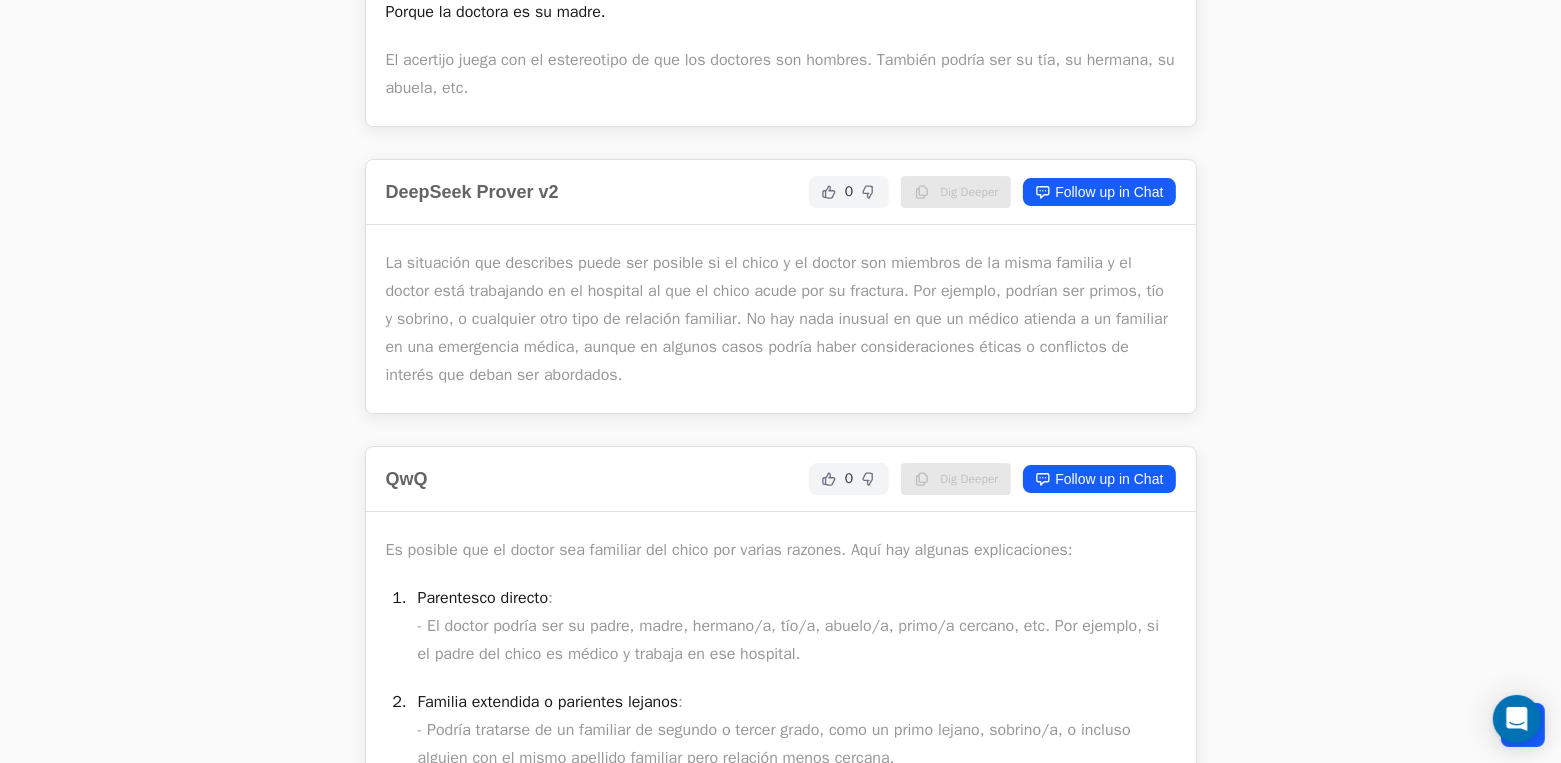 scroll, scrollTop: 5896, scrollLeft: 0, axis: vertical 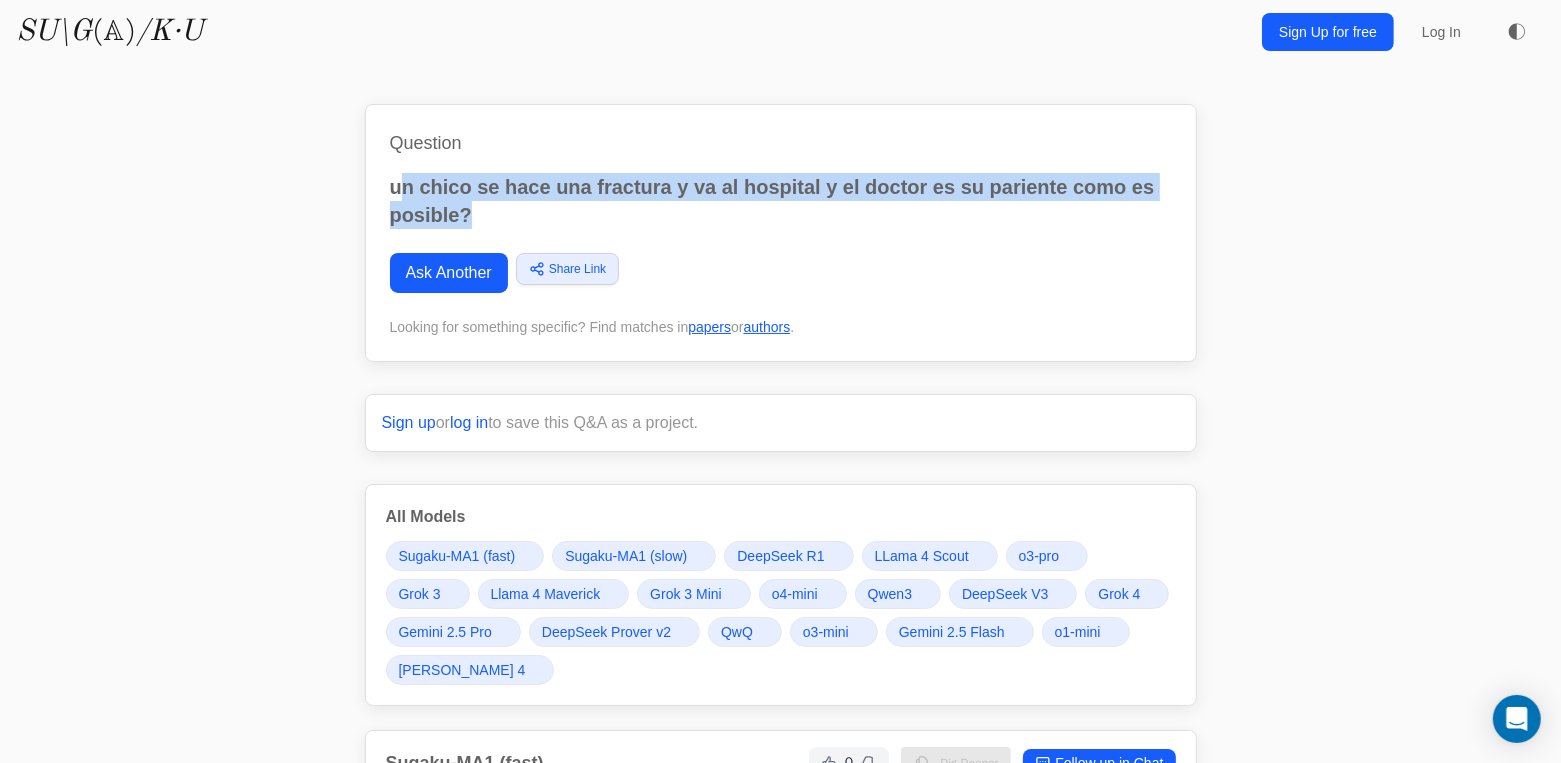 drag, startPoint x: 482, startPoint y: 220, endPoint x: 396, endPoint y: 175, distance: 97.06184 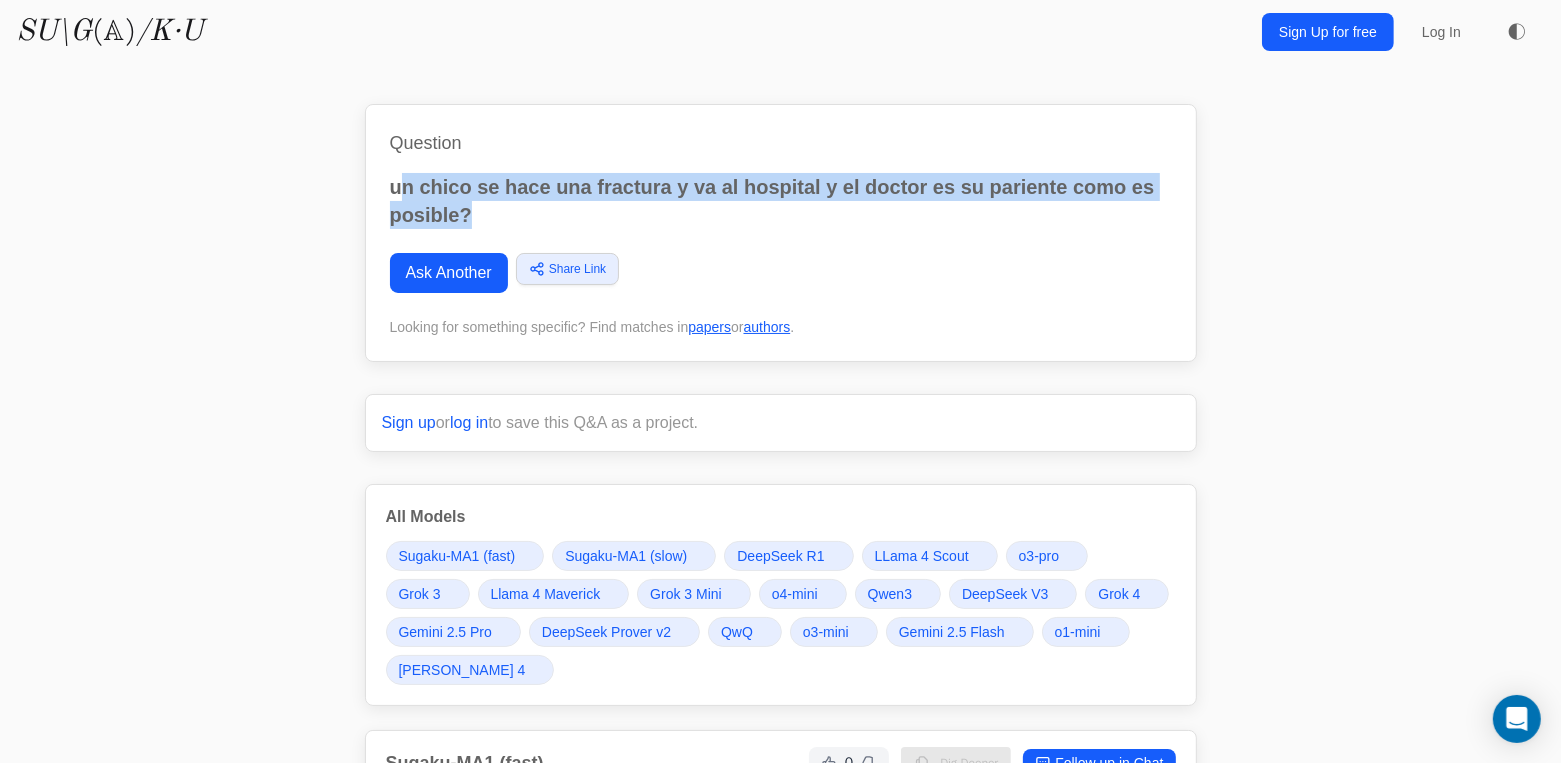 click on "un chico se hace una fractura y va al hospital y el doctor es su pariente como es posible?" at bounding box center [781, 201] 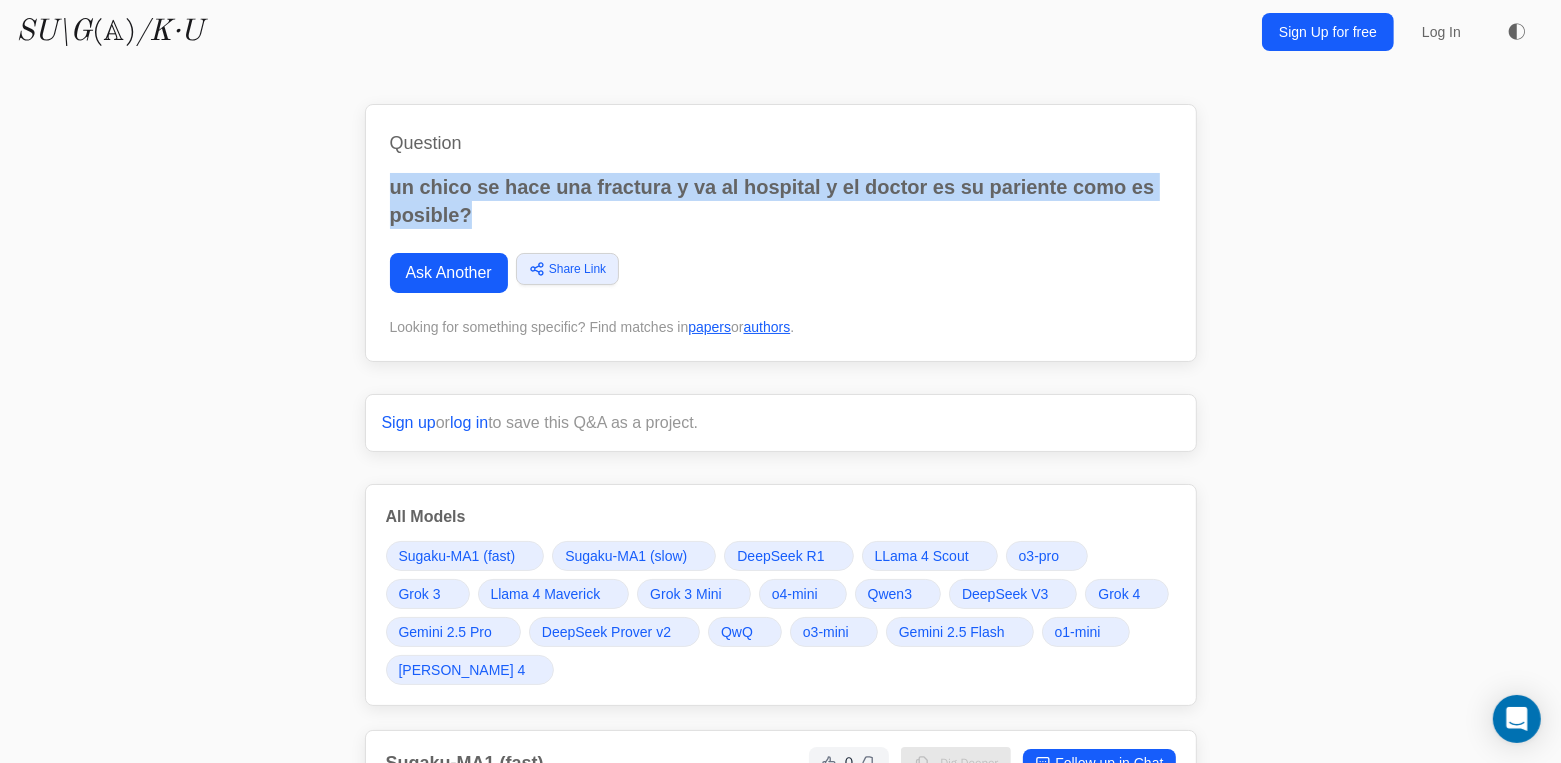 drag, startPoint x: 488, startPoint y: 204, endPoint x: 382, endPoint y: 179, distance: 108.90822 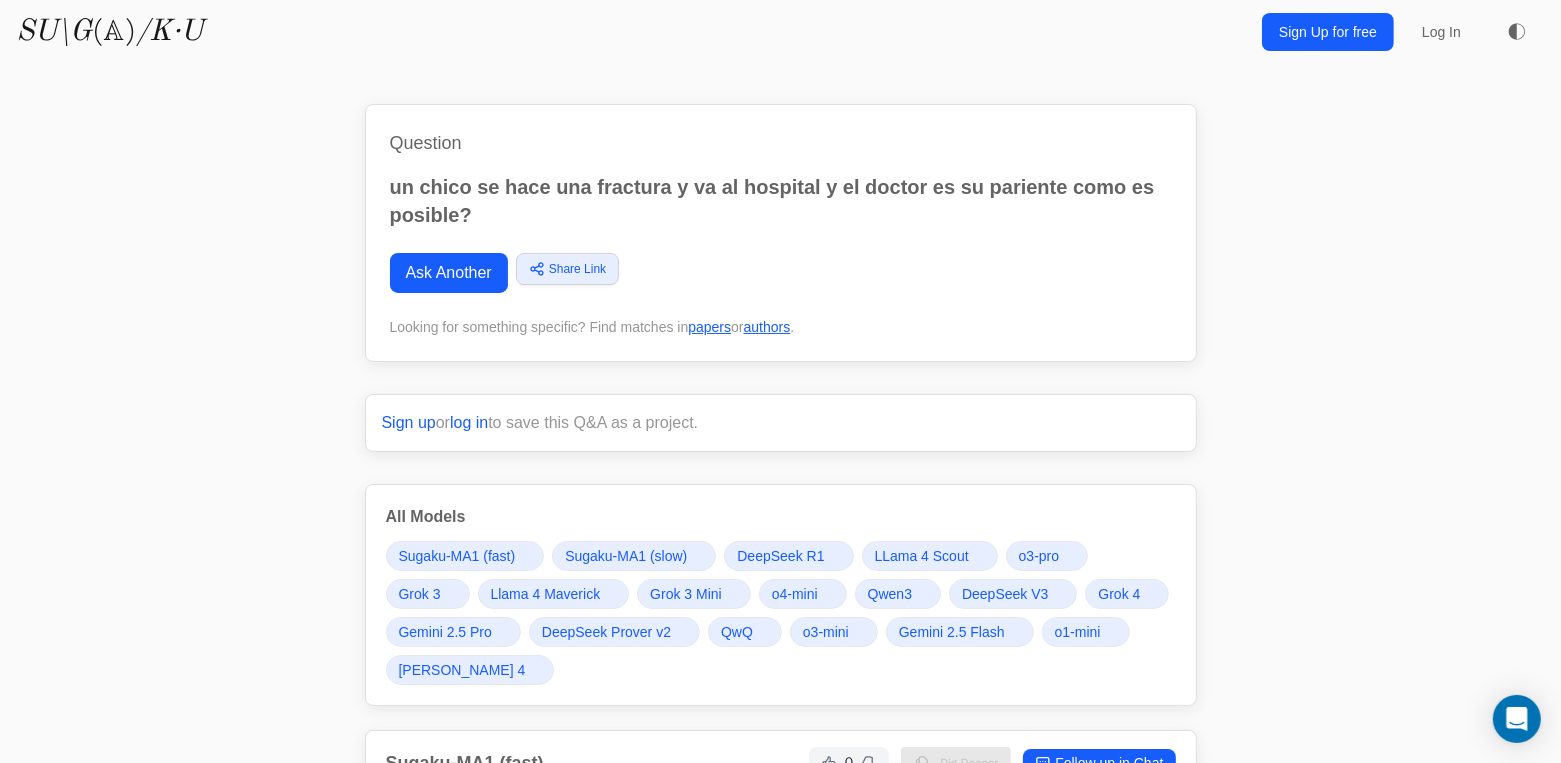 click on "Sign up
or
log in
to save this Q&A as a project." at bounding box center [781, 423] 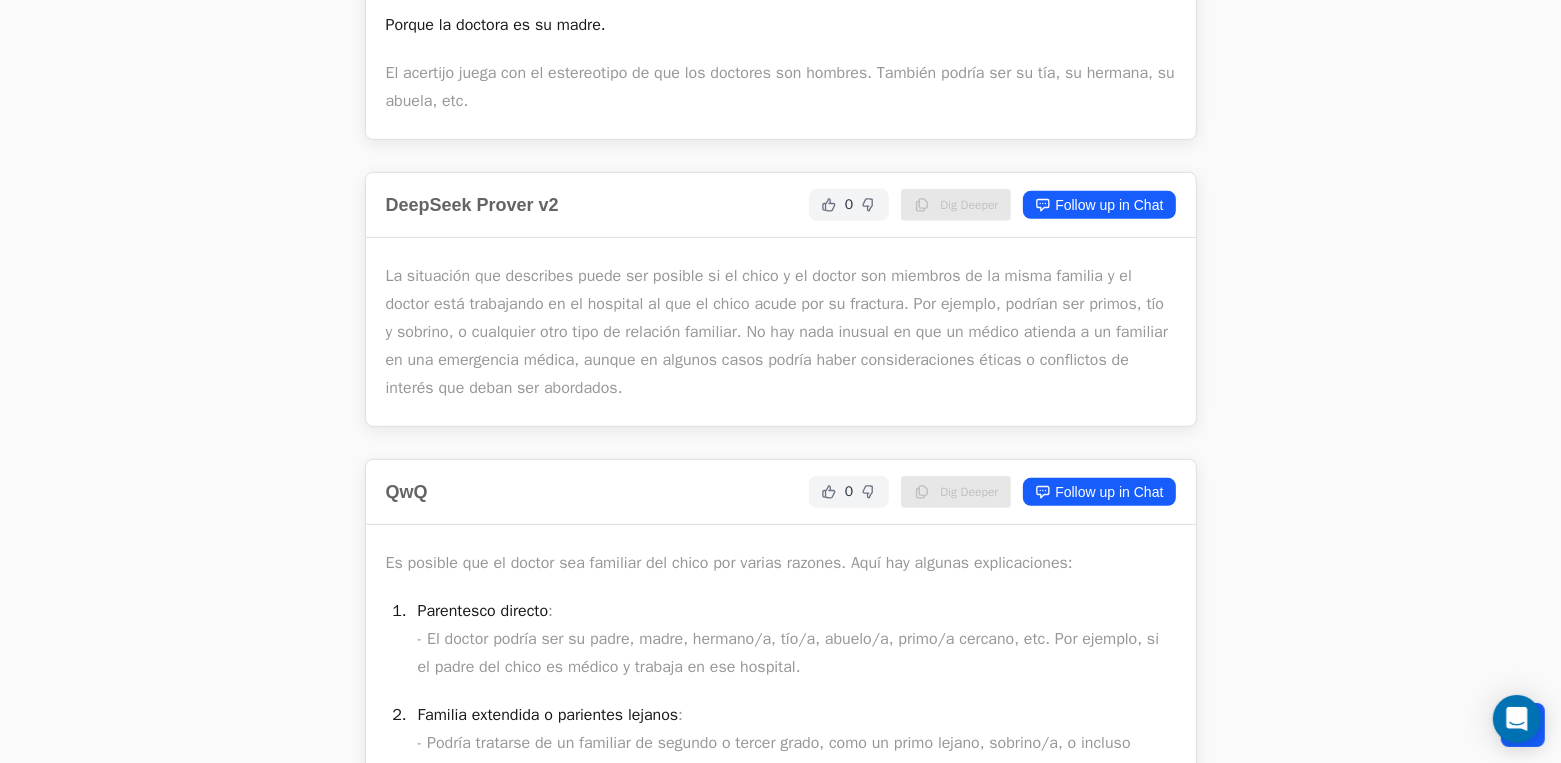scroll, scrollTop: 8499, scrollLeft: 0, axis: vertical 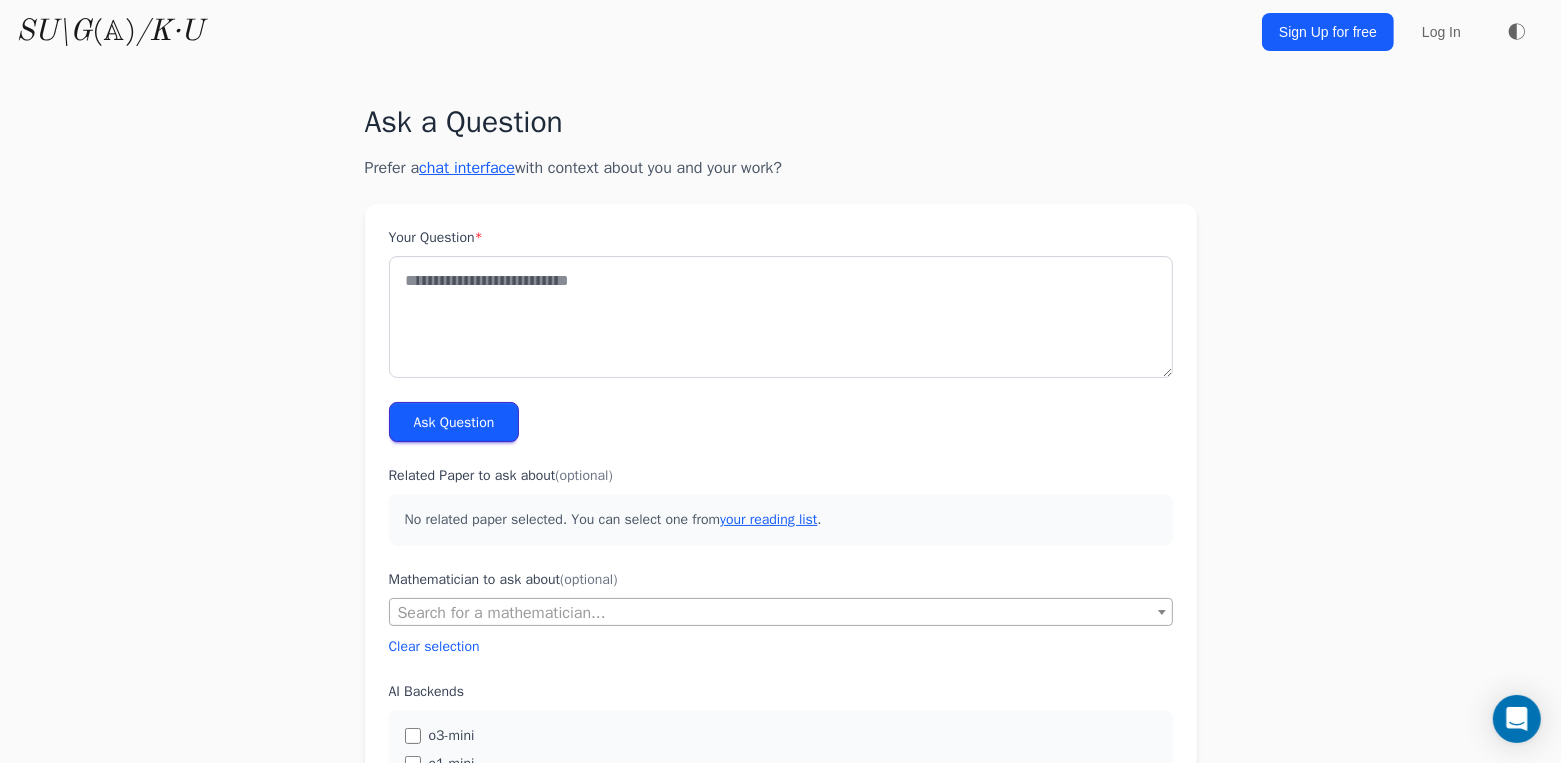 click on "Your Question  *" at bounding box center (781, 303) 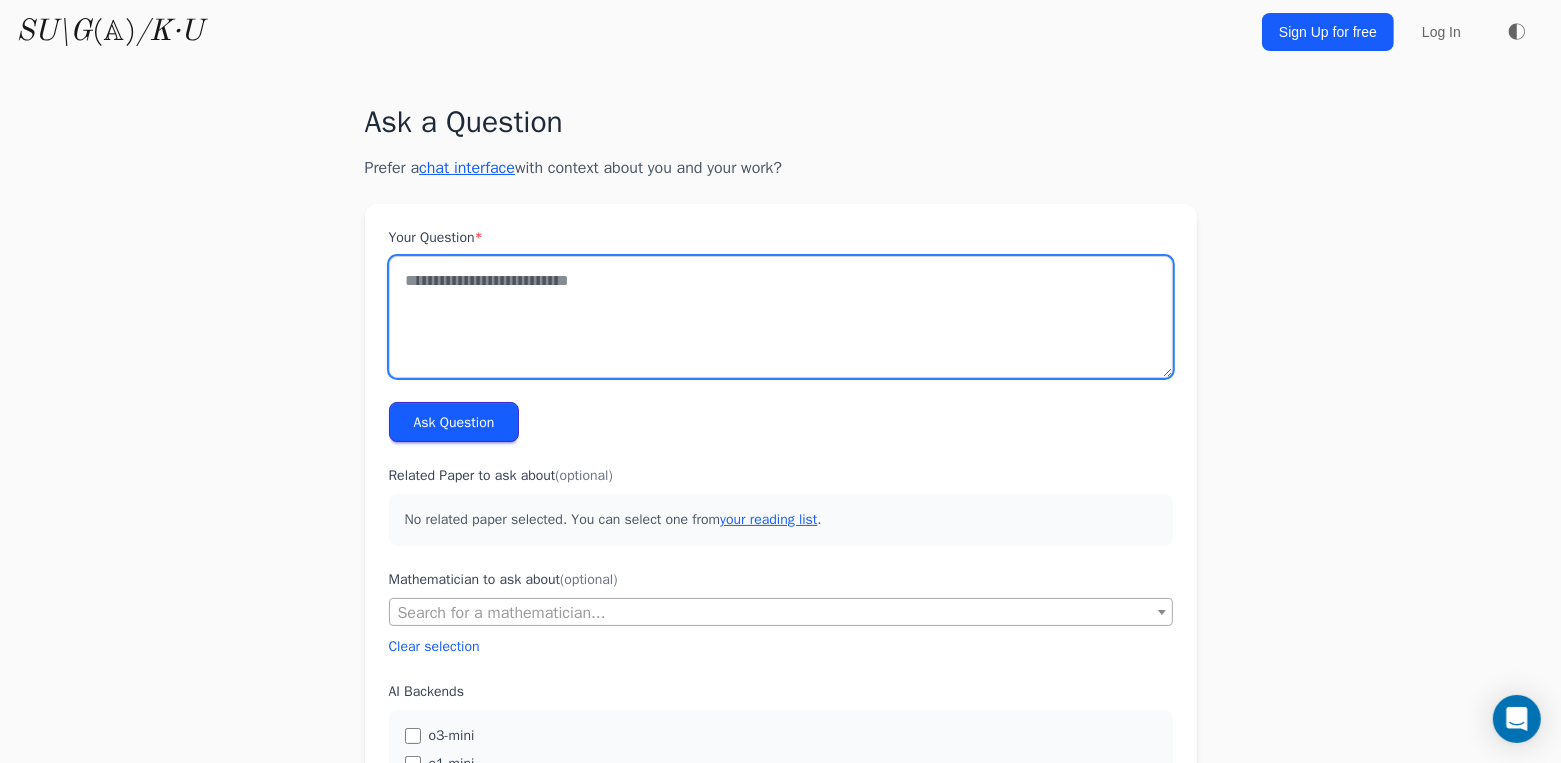 paste on "**********" 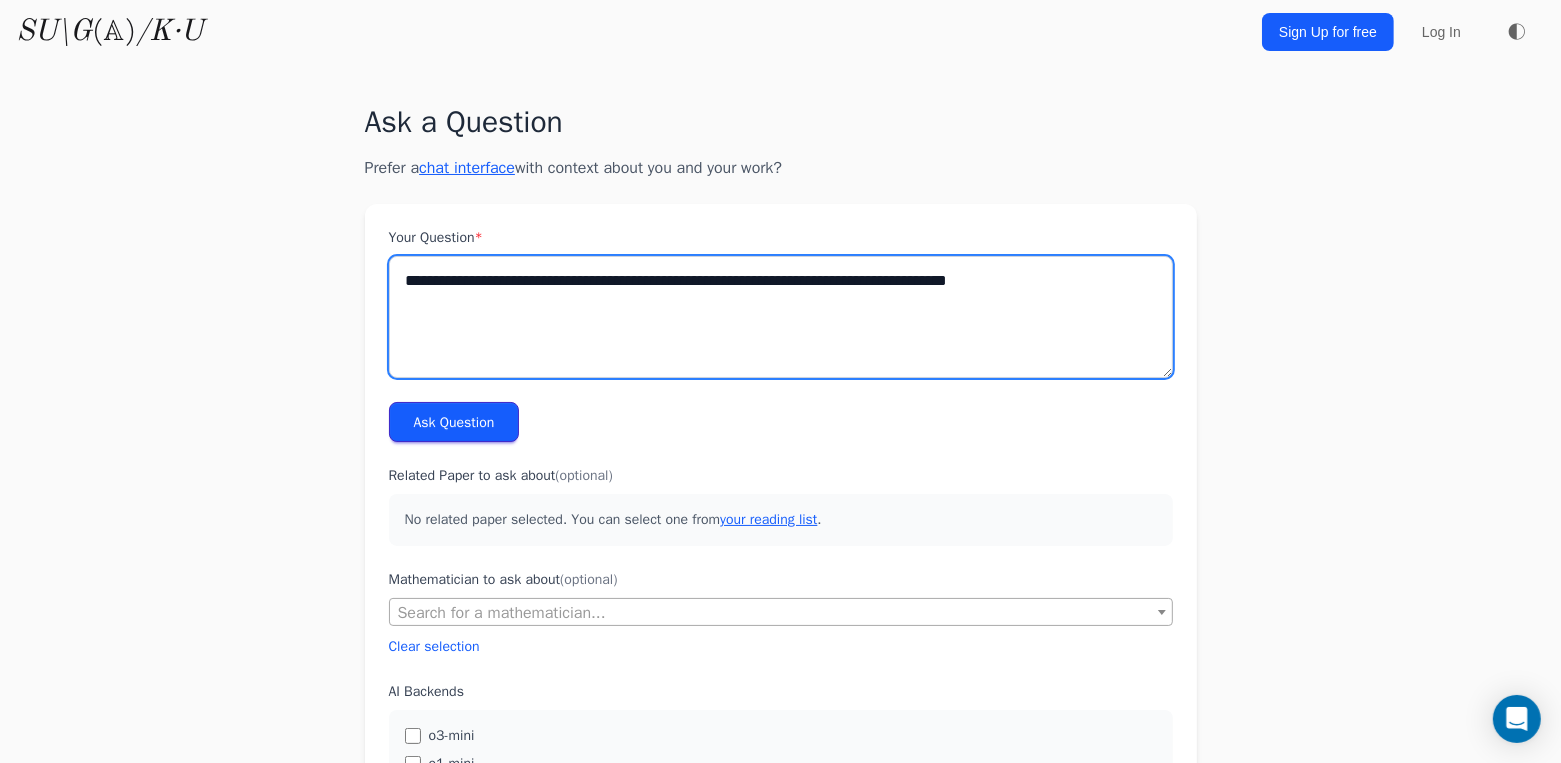 drag, startPoint x: 903, startPoint y: 279, endPoint x: 845, endPoint y: 282, distance: 58.077534 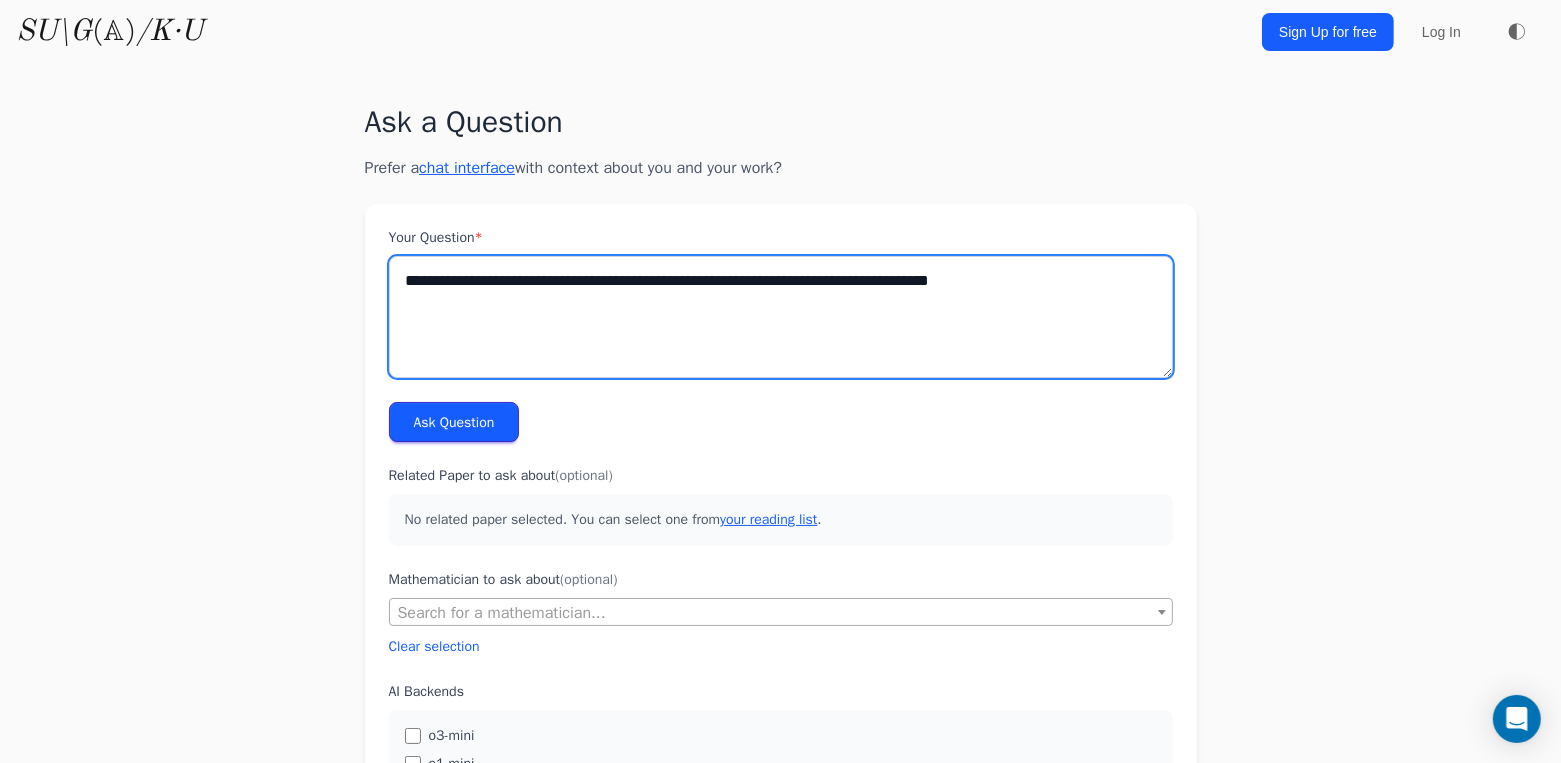 type on "**********" 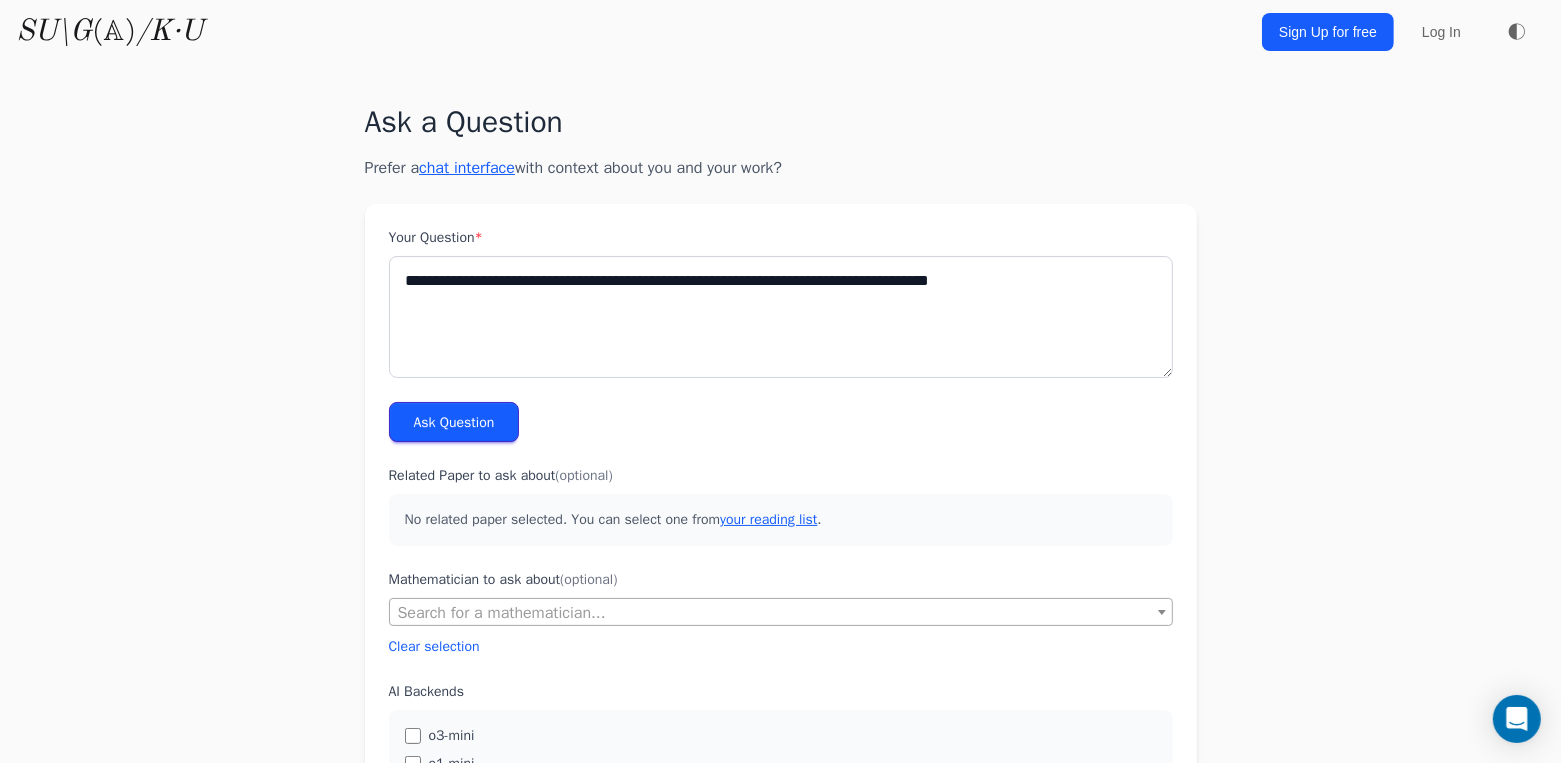click on "Ask Question" at bounding box center [454, 422] 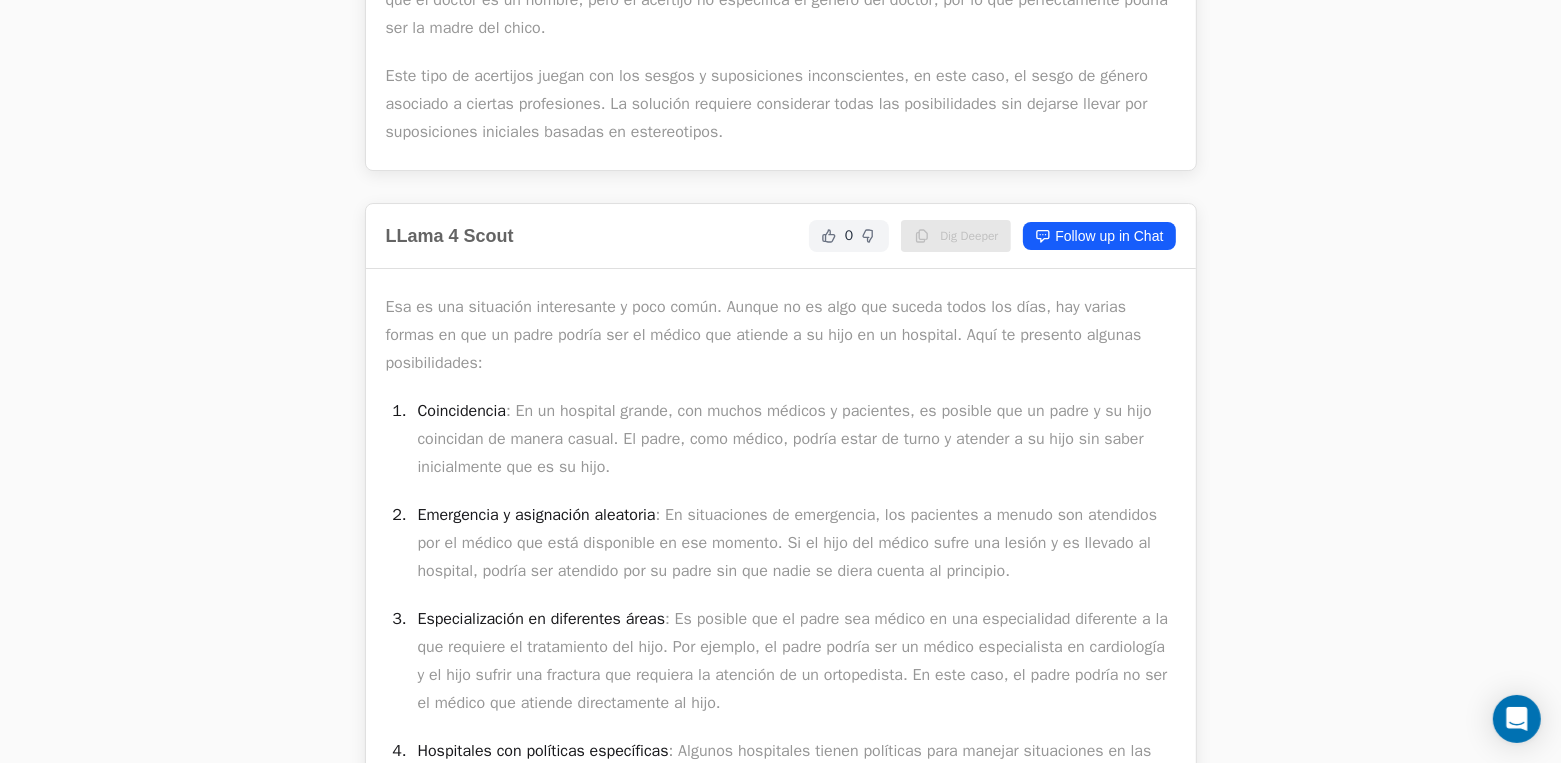 scroll, scrollTop: 5500, scrollLeft: 0, axis: vertical 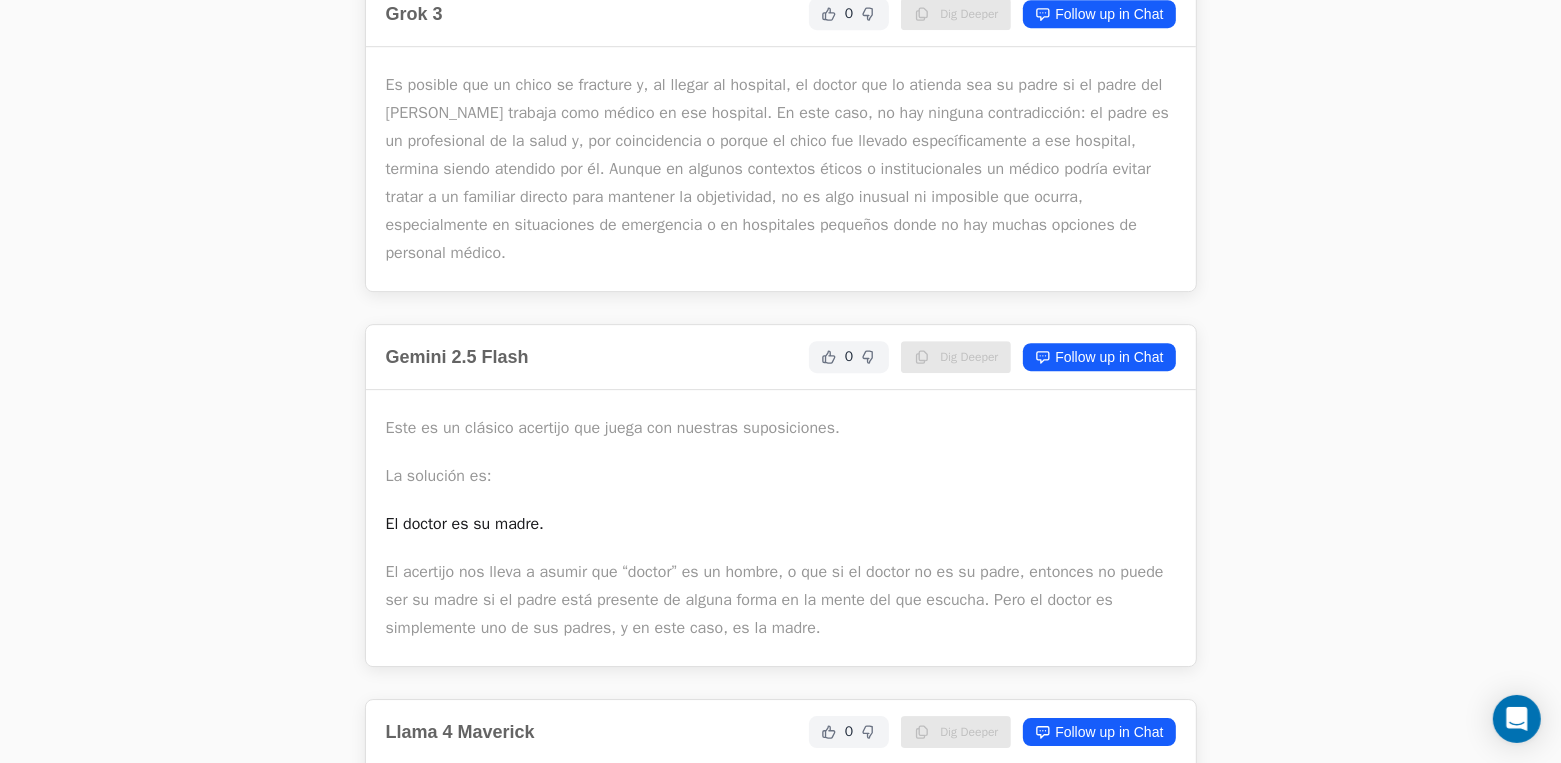 click on "Follow up in Chat" at bounding box center [1099, 357] 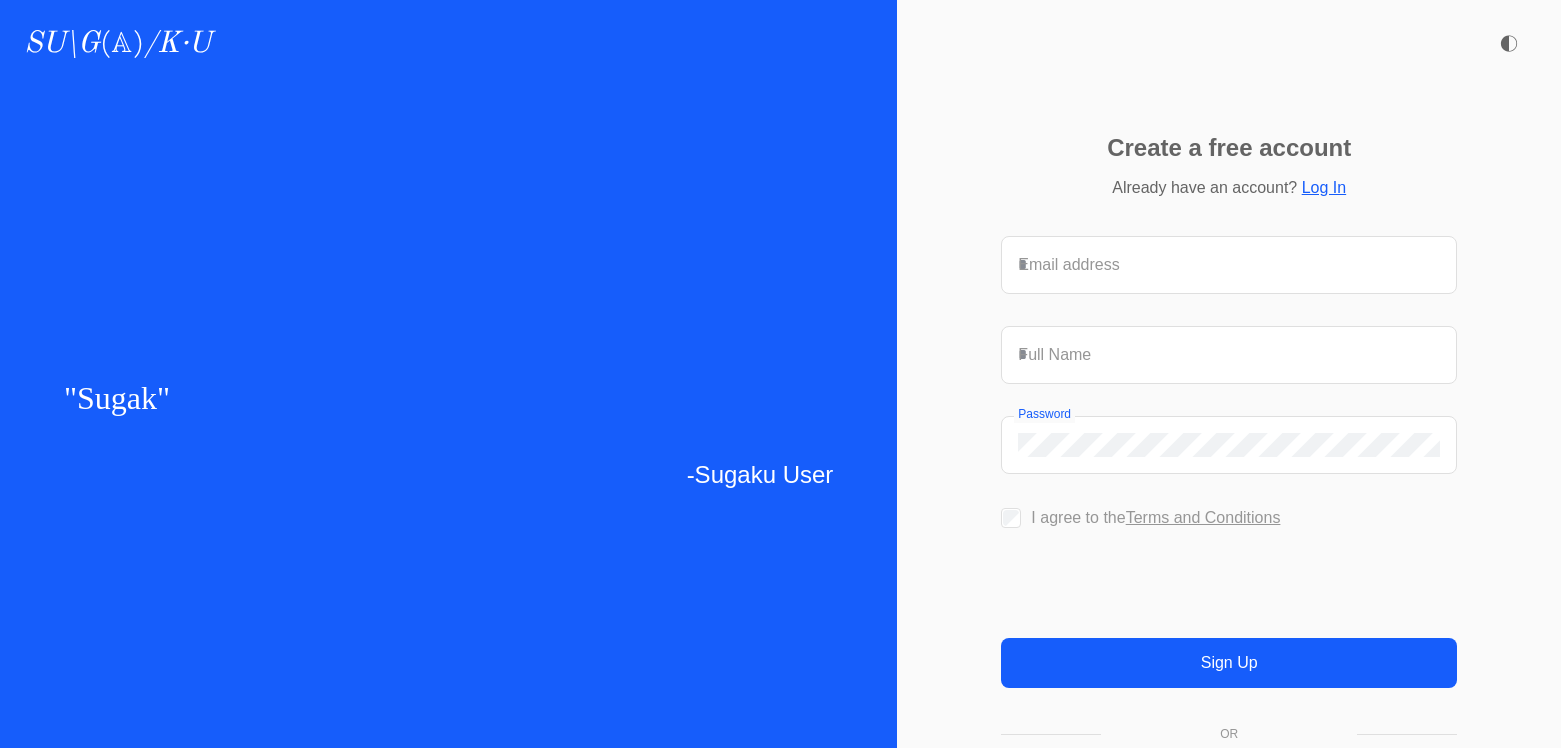 scroll, scrollTop: 0, scrollLeft: 0, axis: both 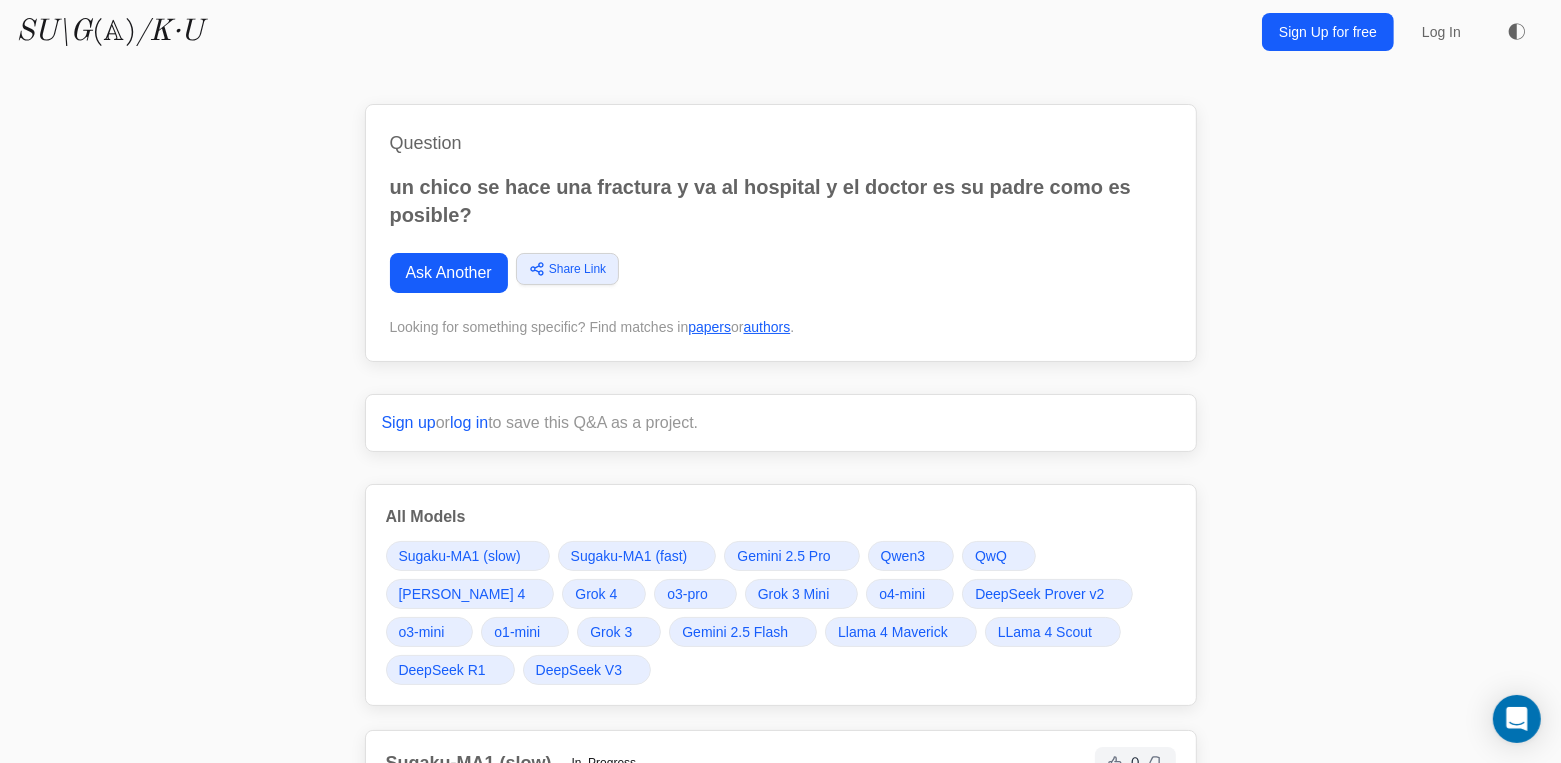 click on "Grok 4" at bounding box center [596, 594] 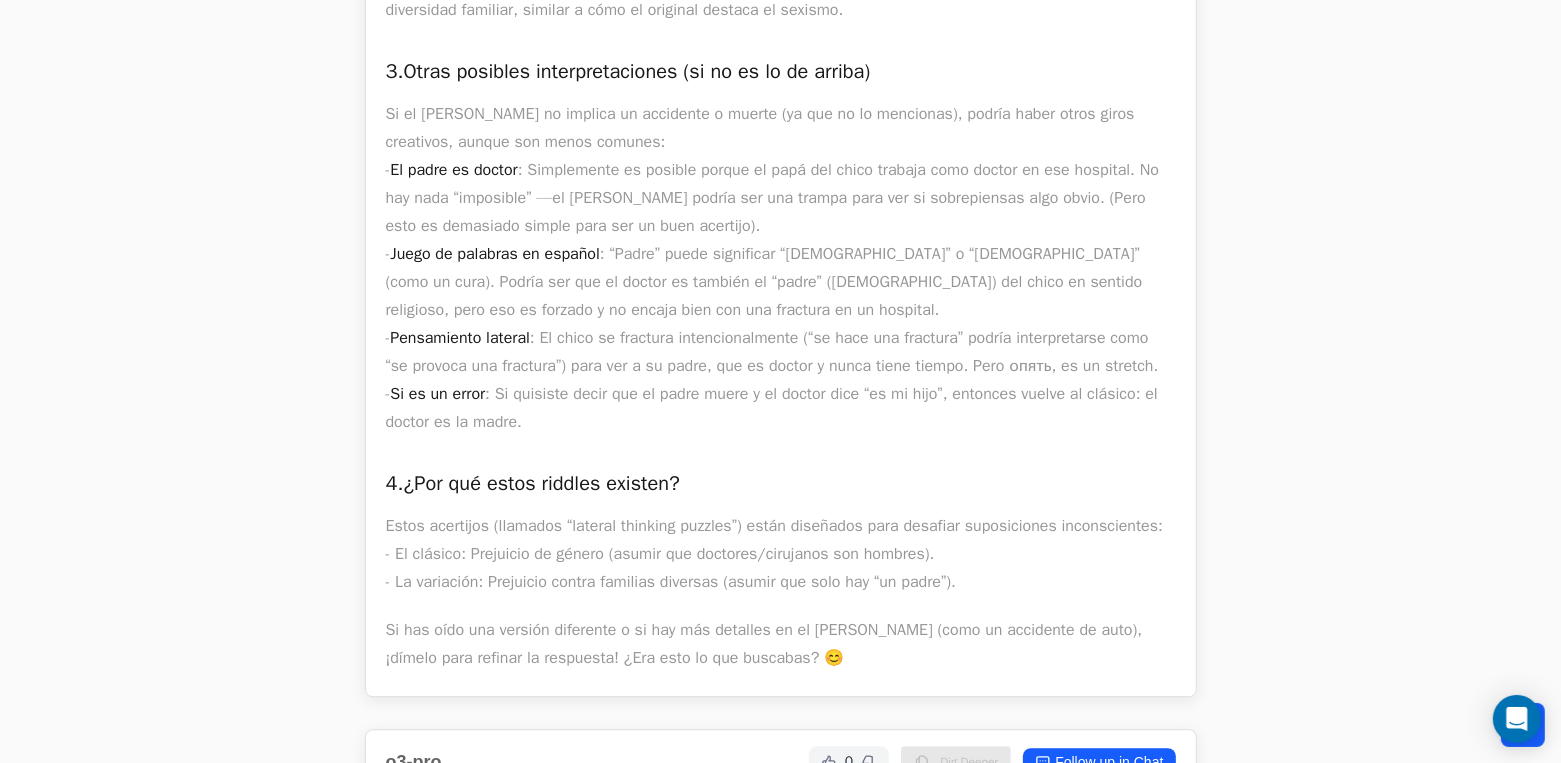 scroll, scrollTop: 4747, scrollLeft: 0, axis: vertical 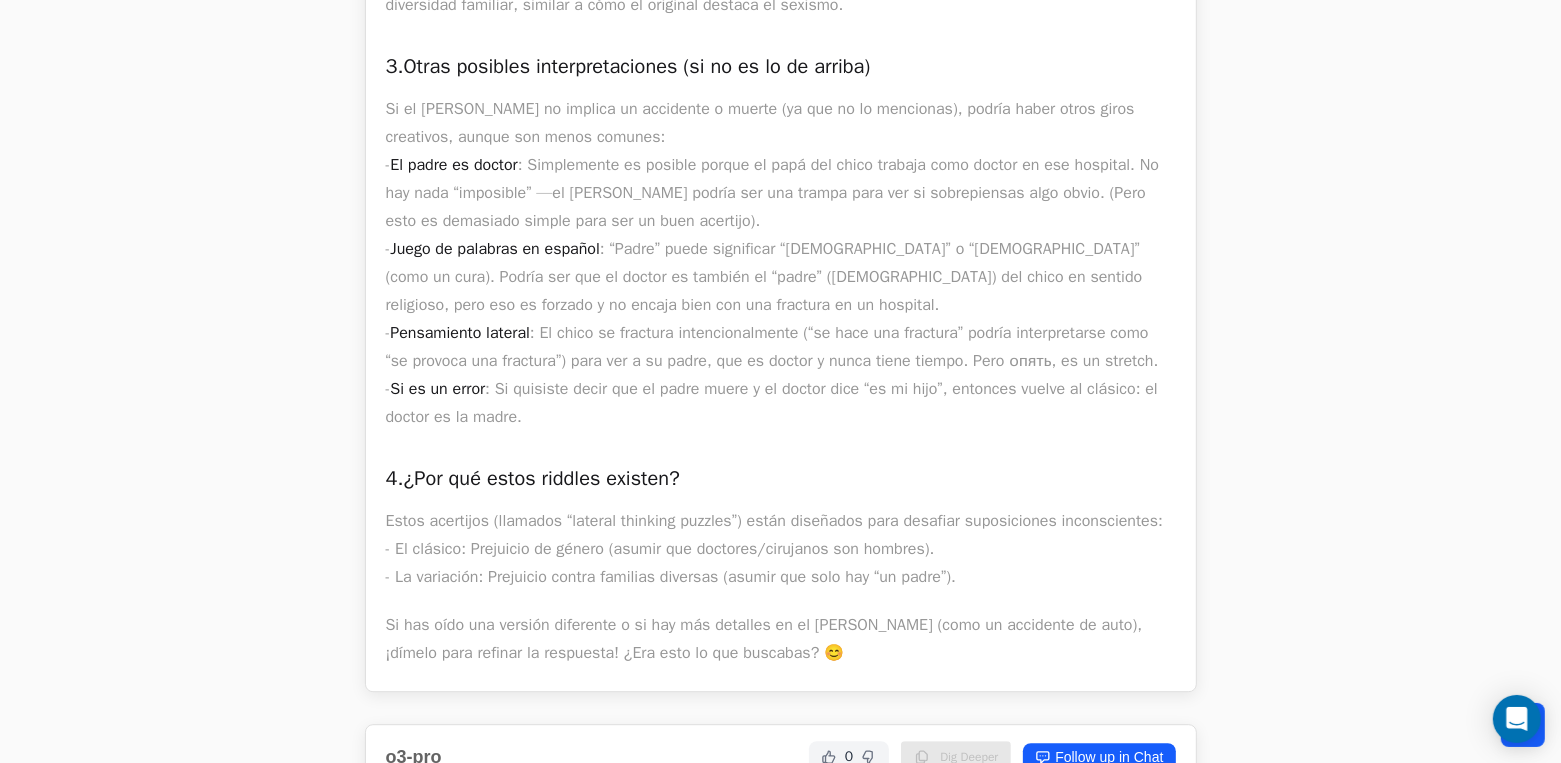 click on "¿Por qué estos riddles existen?" at bounding box center (542, 478) 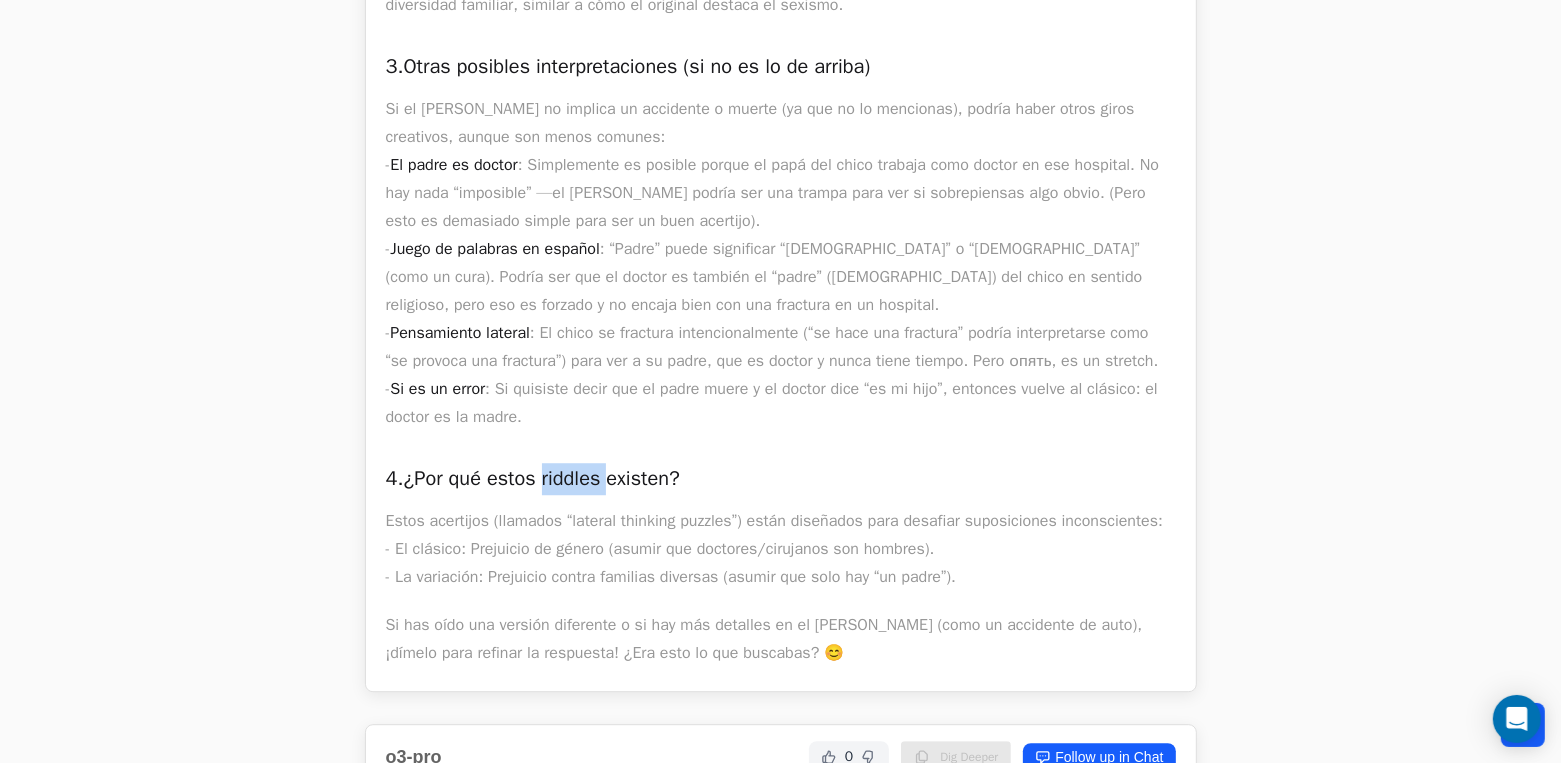 click on "¿Por qué estos riddles existen?" at bounding box center [542, 478] 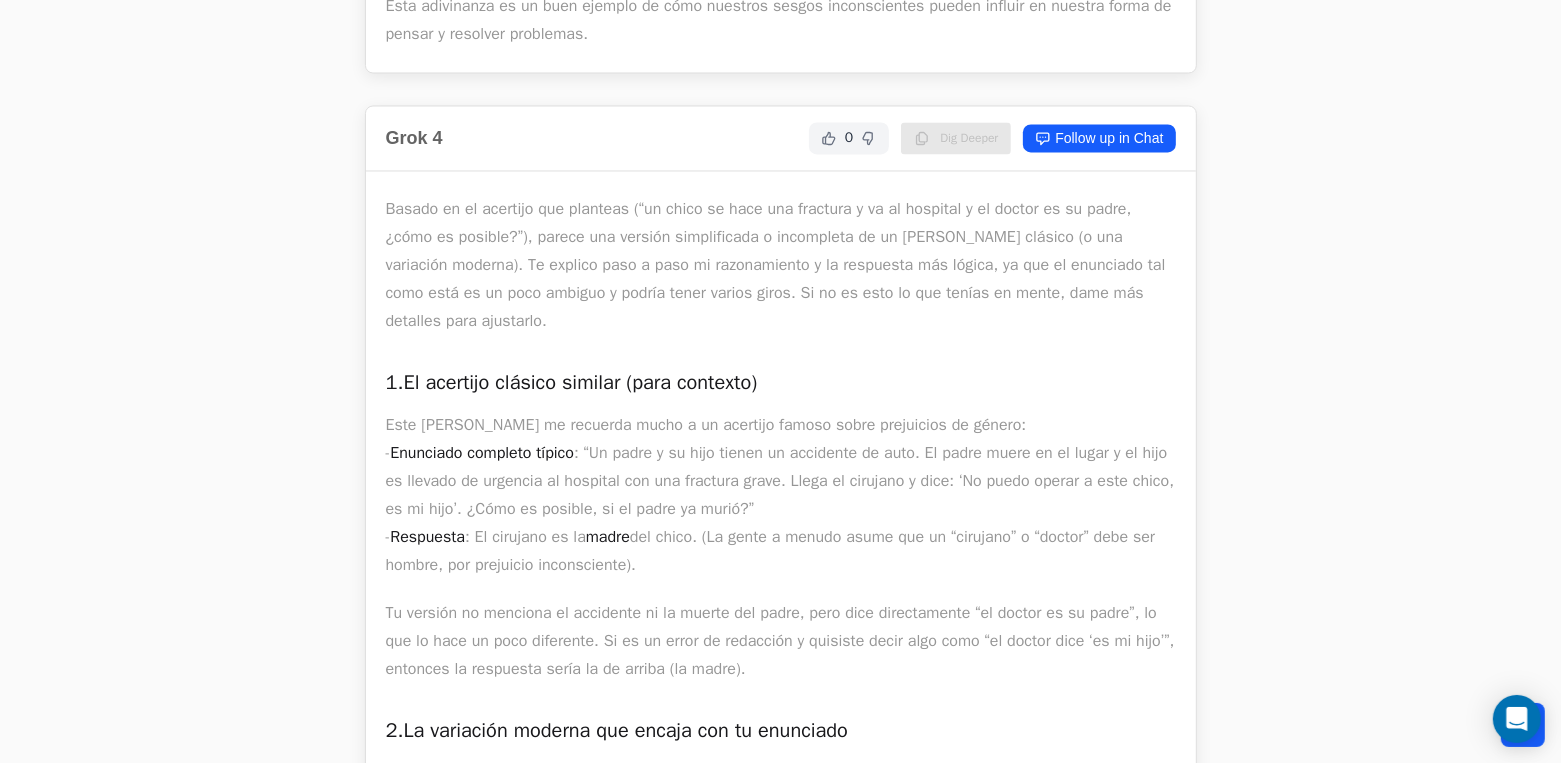 scroll, scrollTop: 3414, scrollLeft: 0, axis: vertical 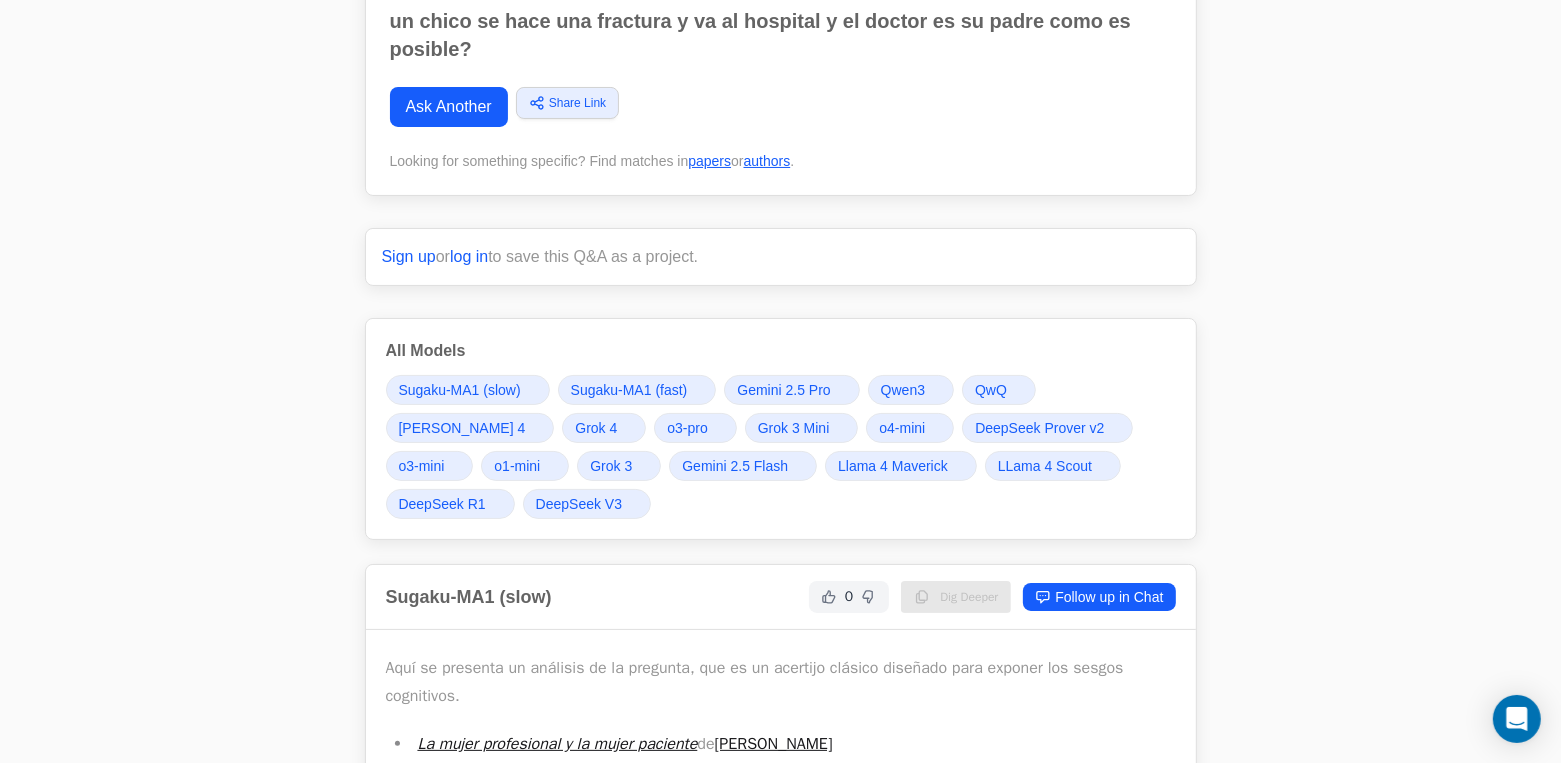 click on "All Models" at bounding box center (781, 351) 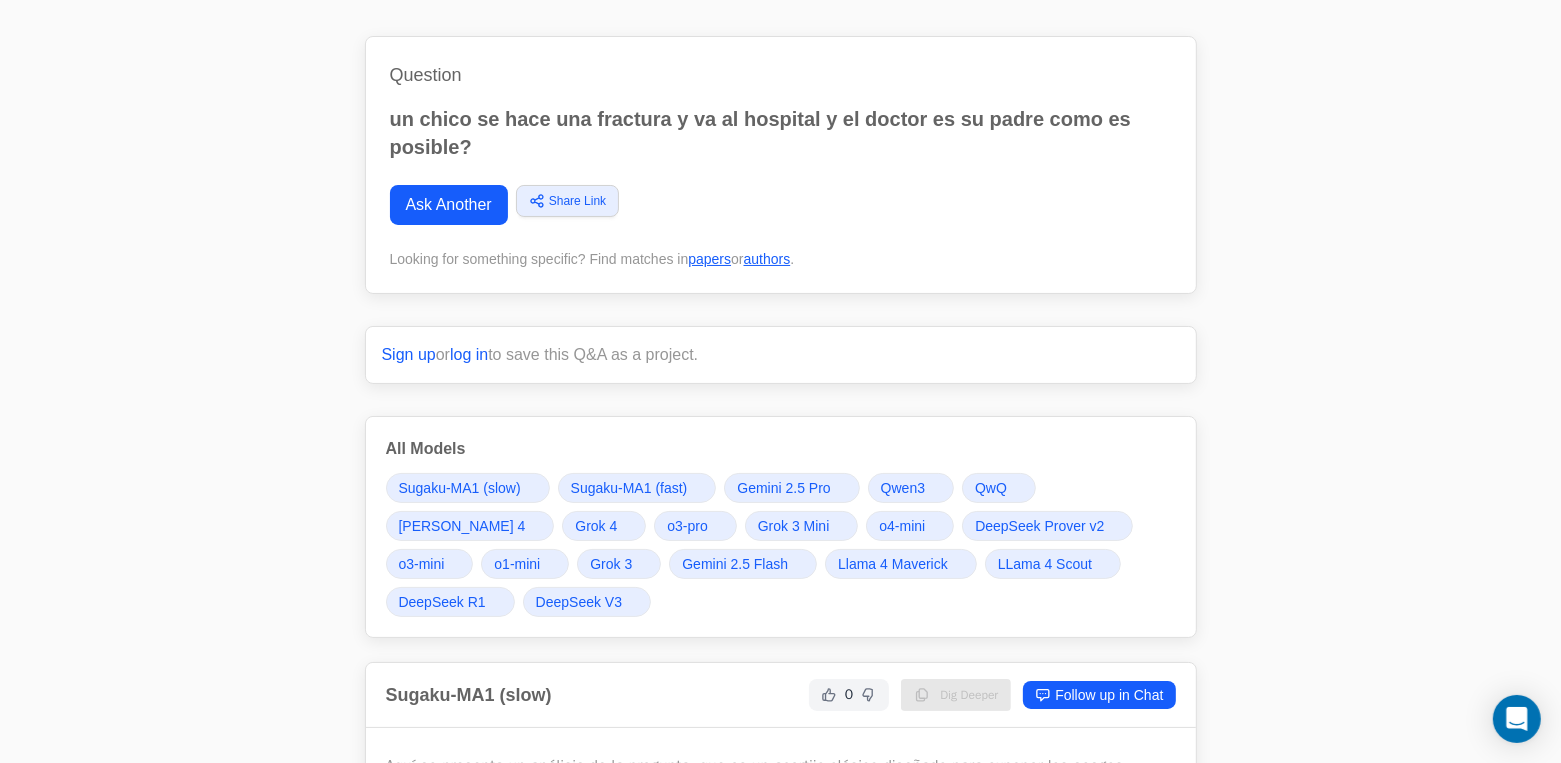 scroll, scrollTop: 166, scrollLeft: 0, axis: vertical 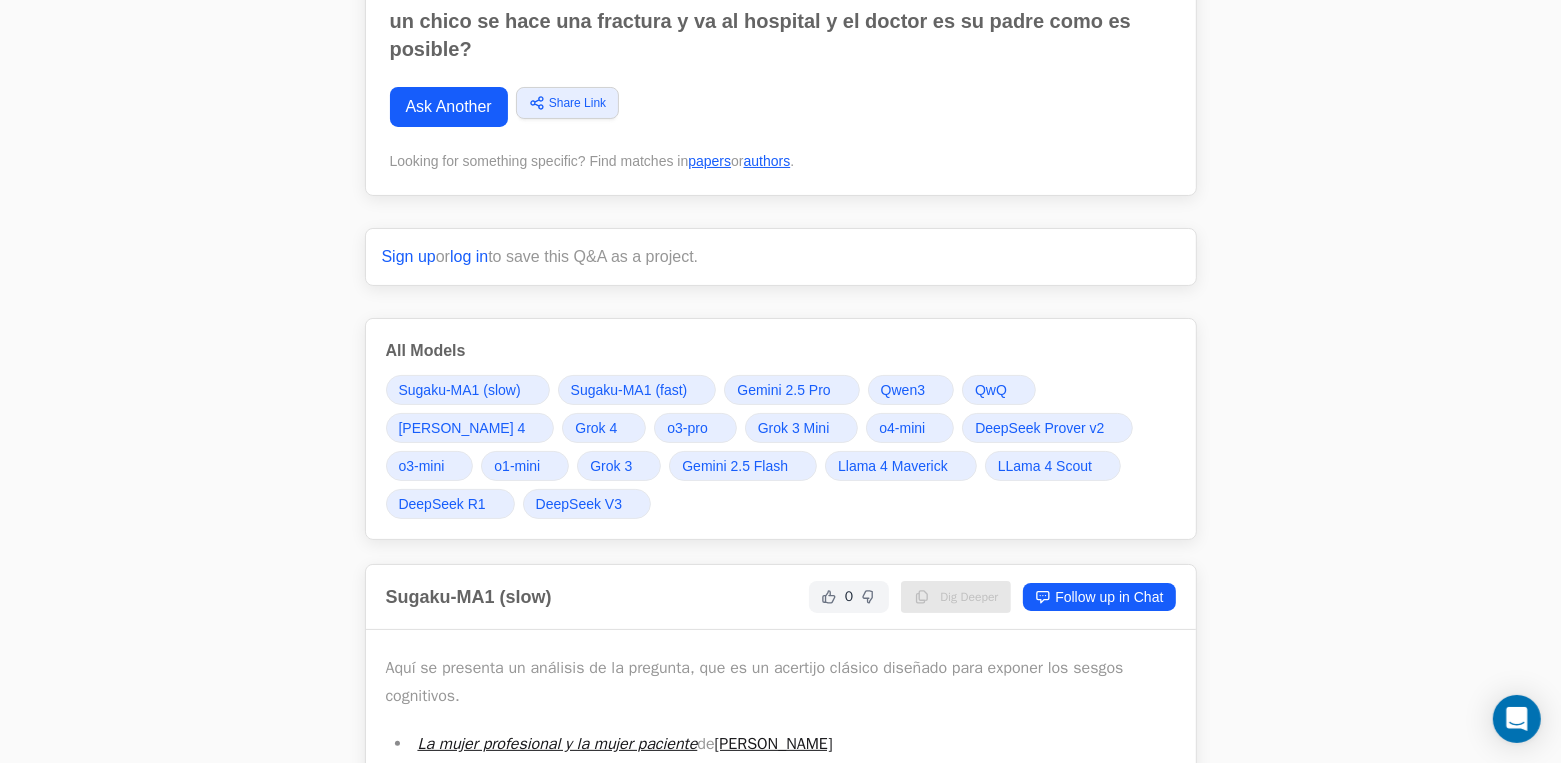 click on "All Models" at bounding box center (781, 351) 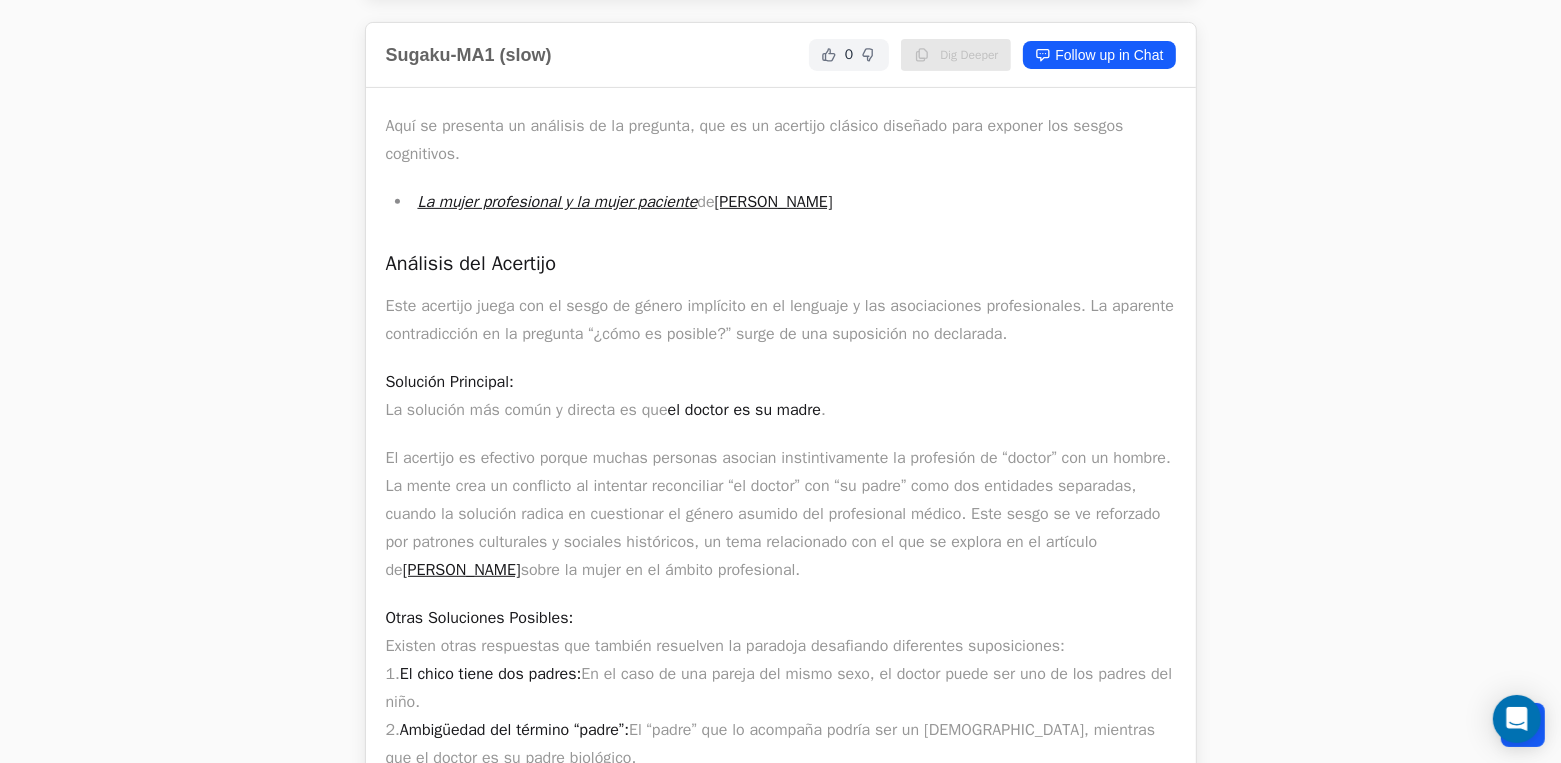 scroll, scrollTop: 0, scrollLeft: 0, axis: both 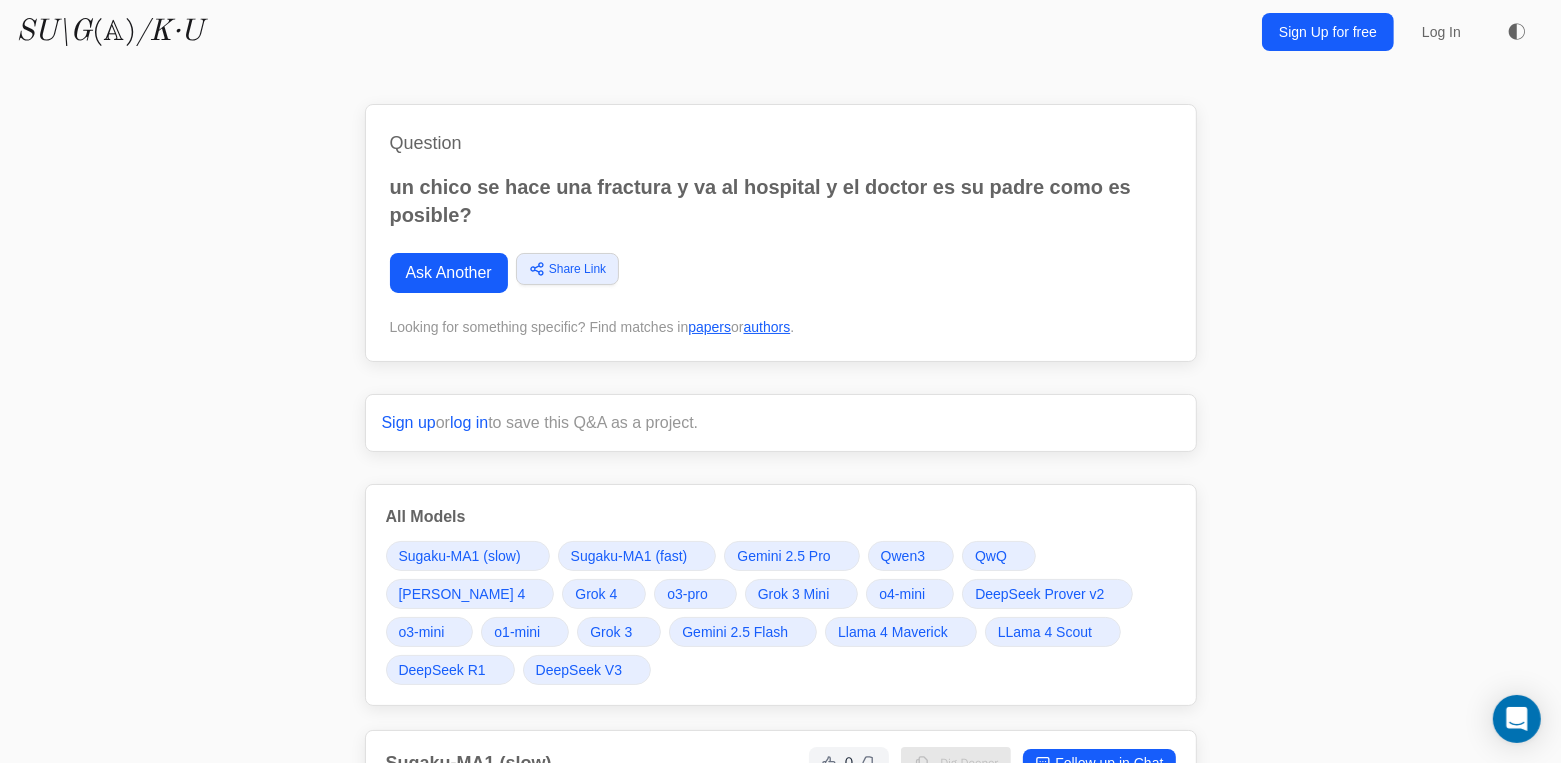 click on "Ask Another" at bounding box center [449, 273] 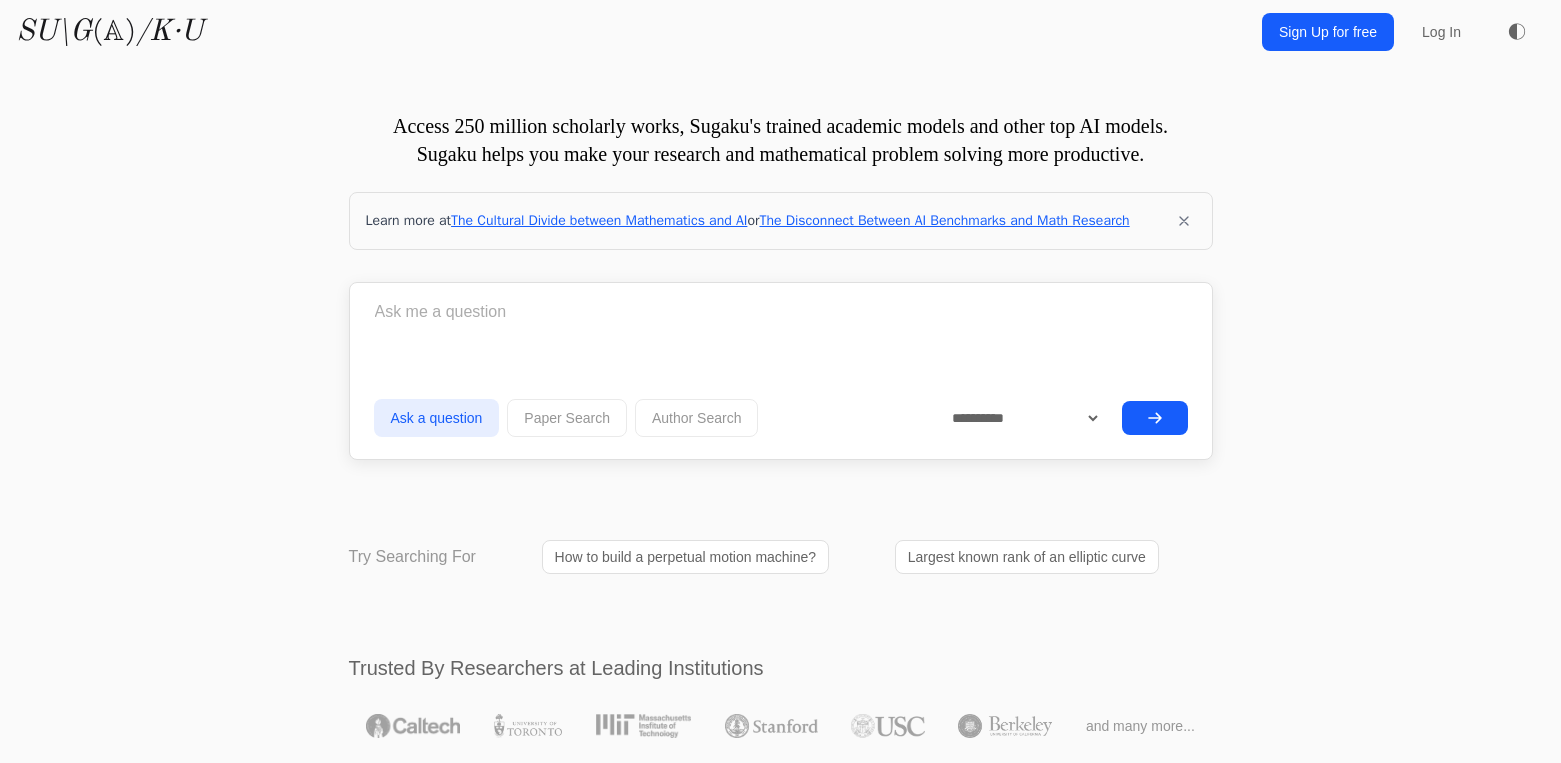 scroll, scrollTop: 0, scrollLeft: 0, axis: both 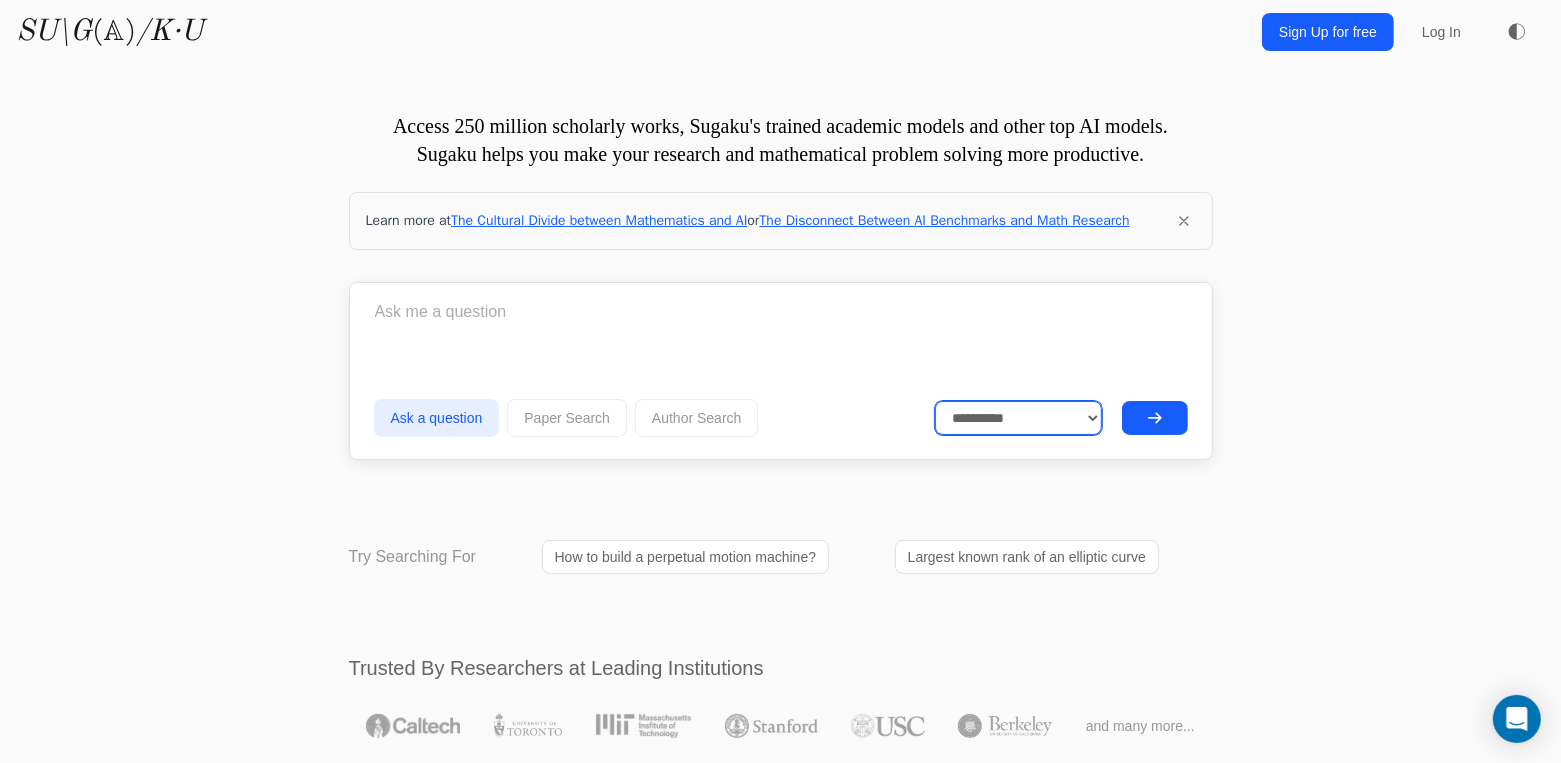 click on "**********" at bounding box center (1018, 418) 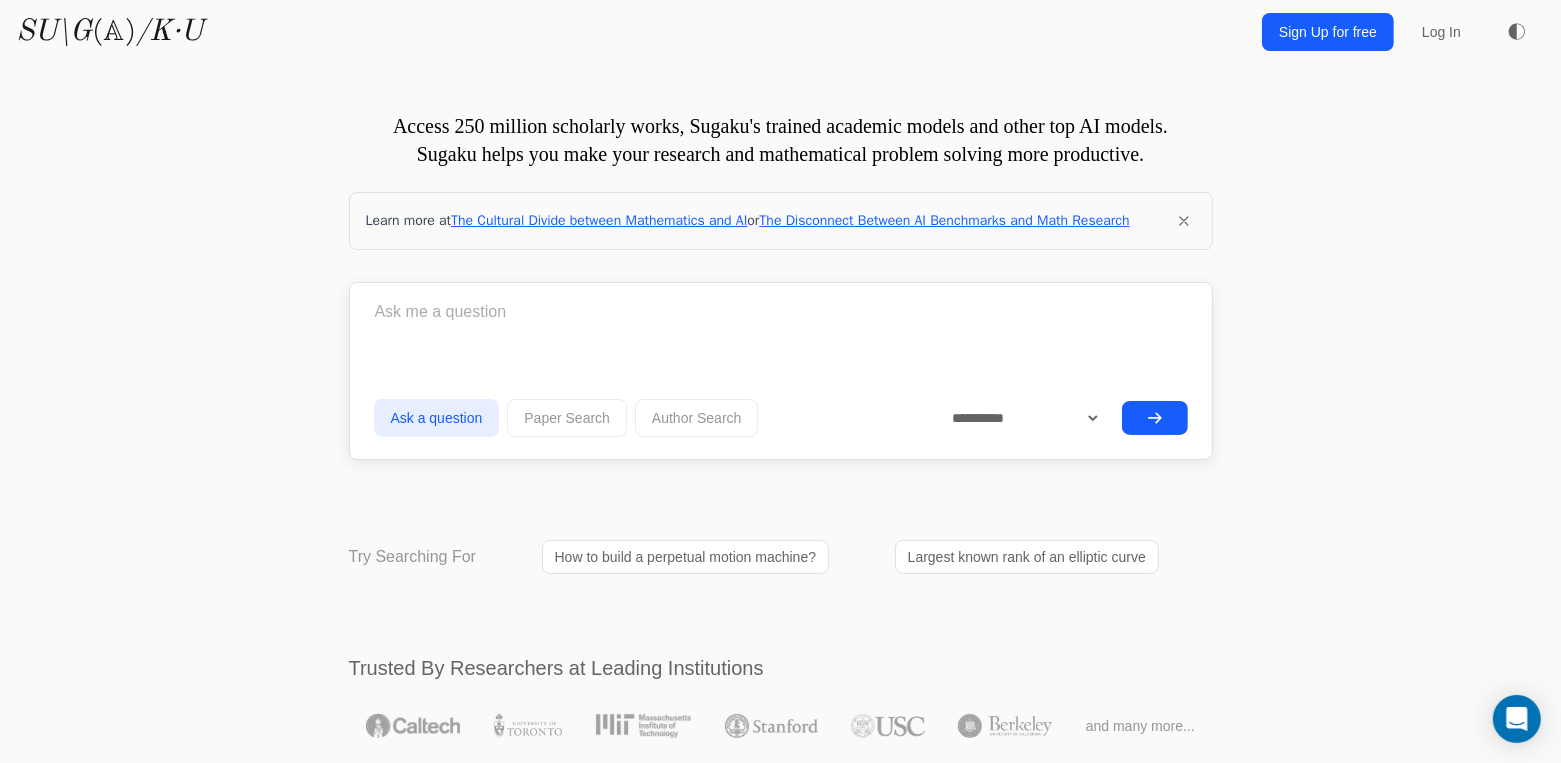 click on "Access 250 million scholarly works, Sugaku's trained academic models and other top AI models.
Sugaku helps you make your research and mathematical problem solving more productive.
Learn more at
The Cultural Divide between Mathematics and AI
or
The Disconnect Between AI Benchmarks and Math Research
Ask a question
**" at bounding box center [781, 5427] 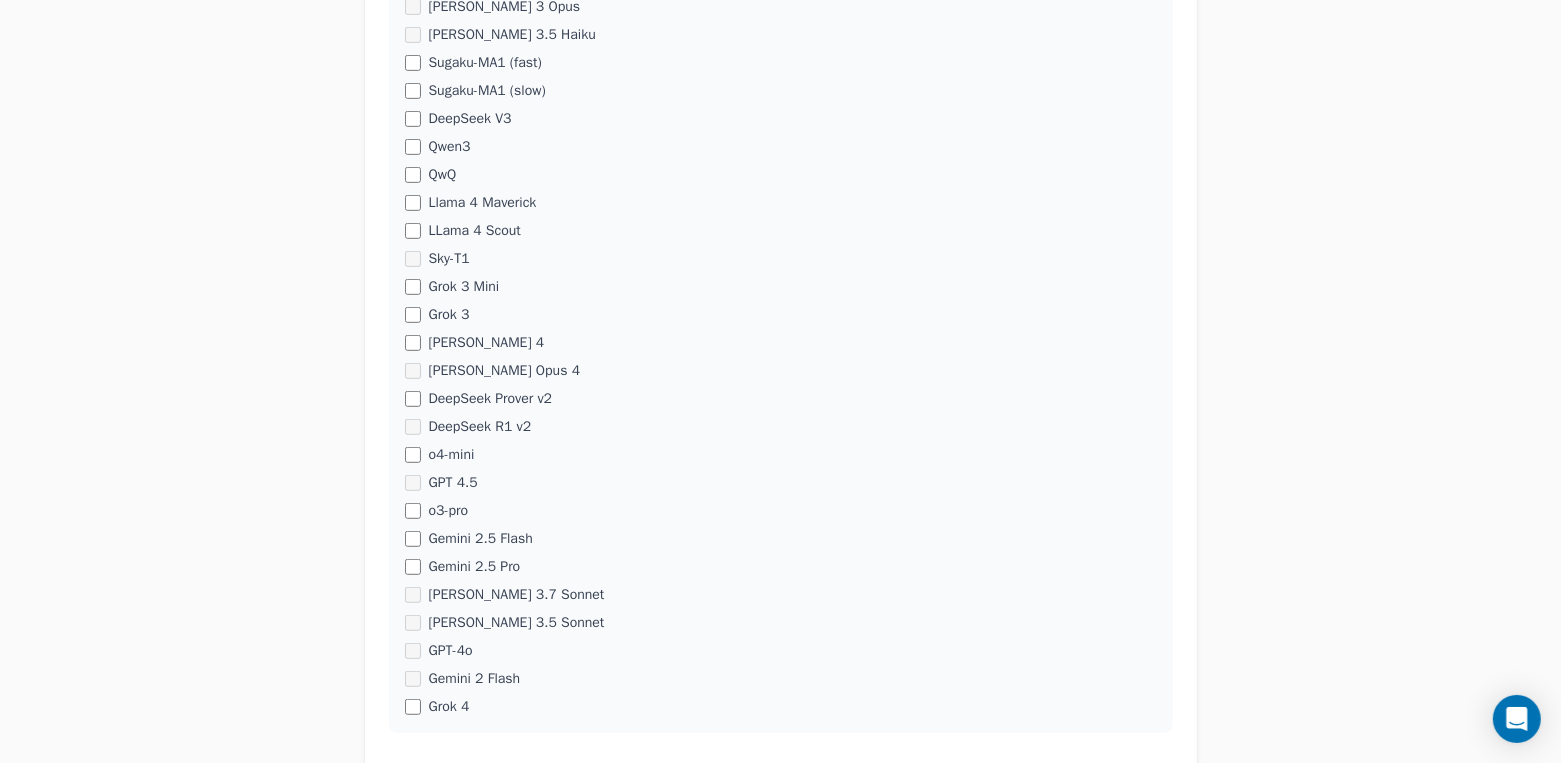 scroll, scrollTop: 864, scrollLeft: 0, axis: vertical 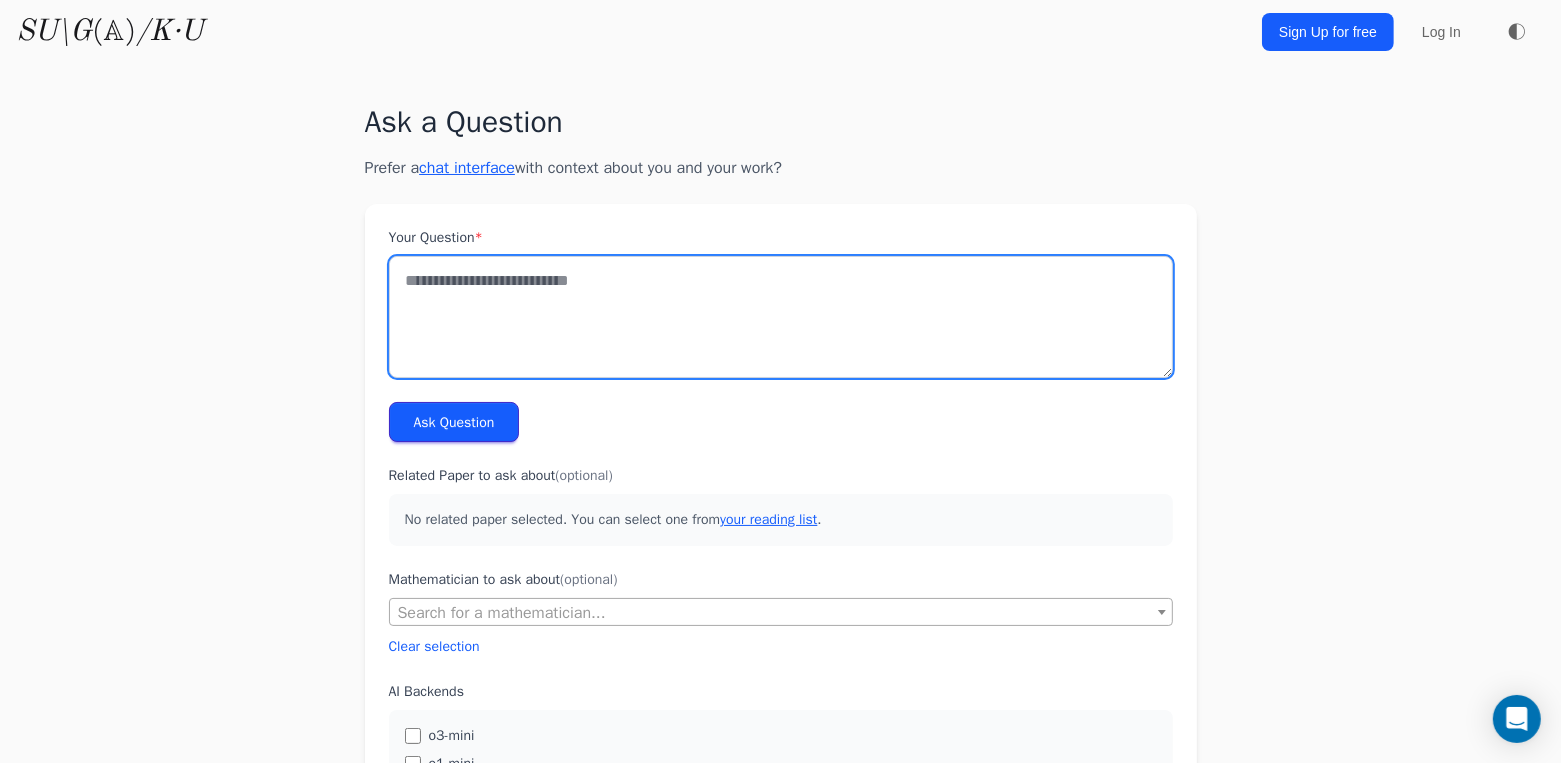 click on "Your Question  *" at bounding box center (781, 317) 